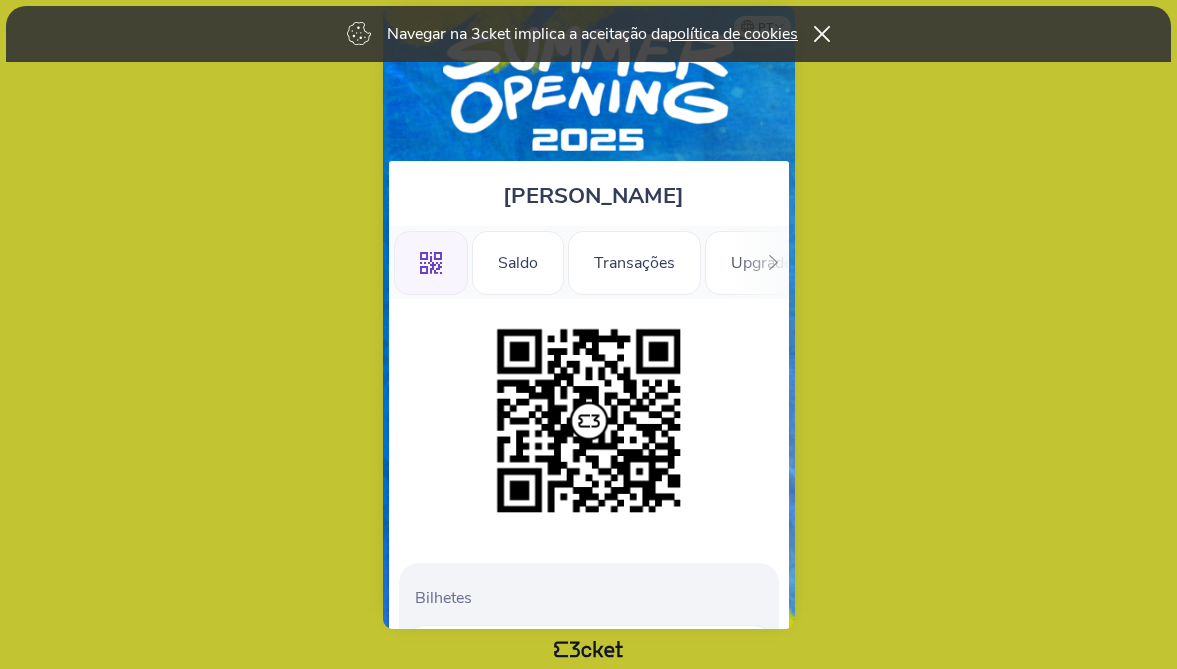 scroll, scrollTop: 0, scrollLeft: 0, axis: both 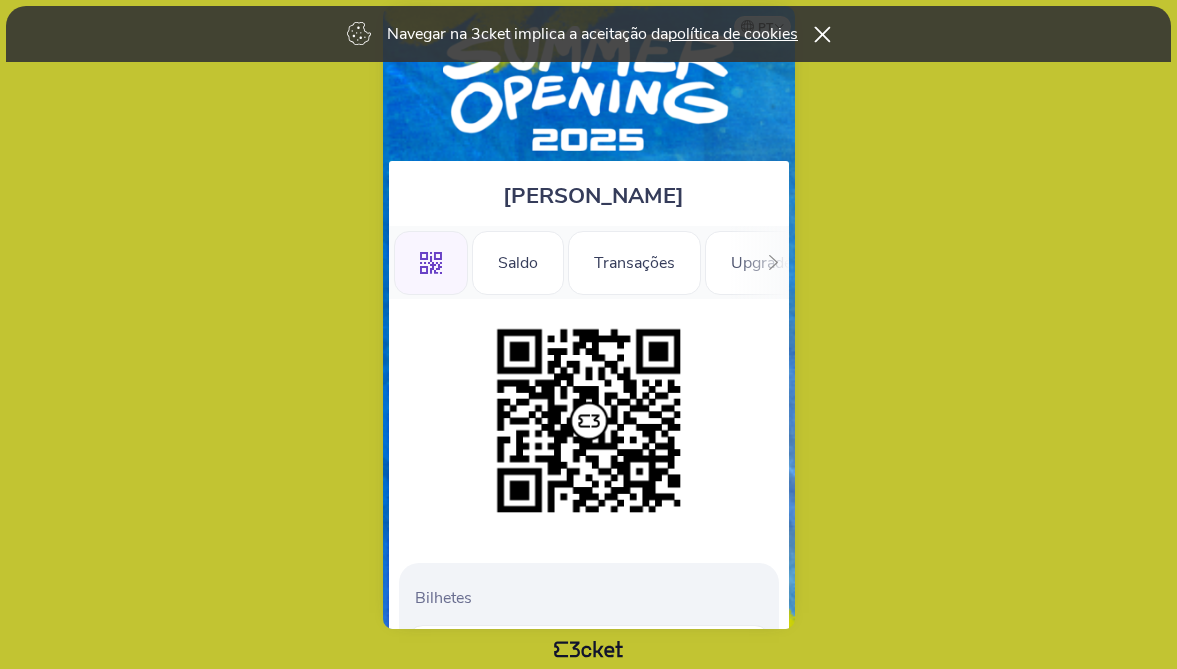 click 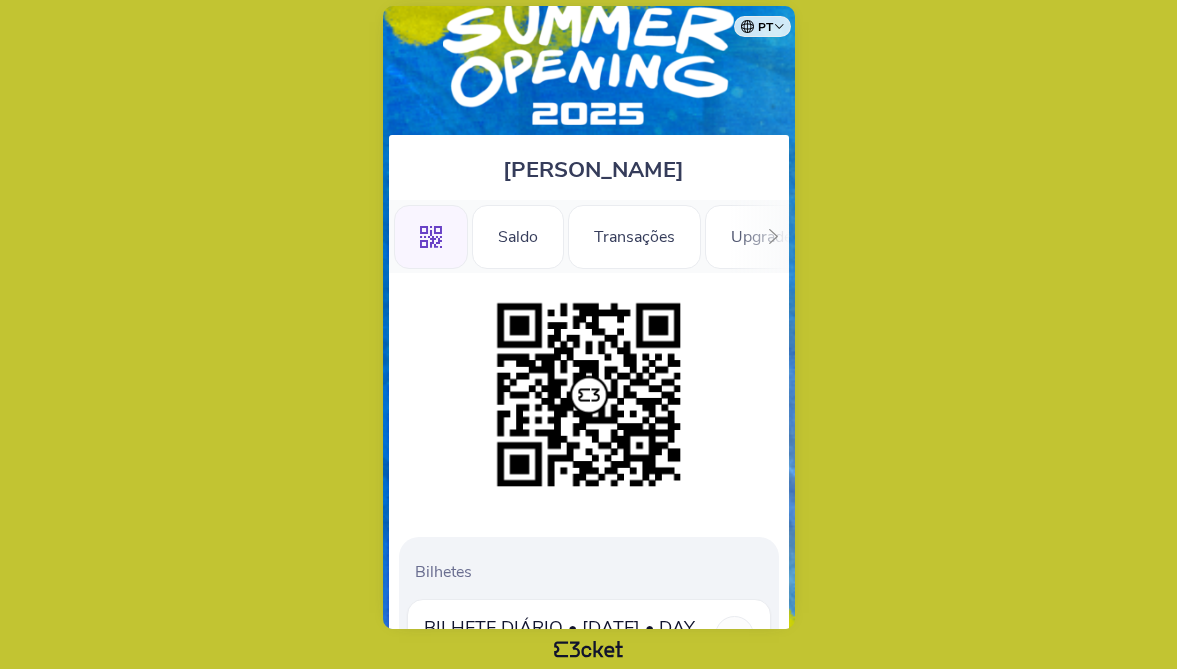 scroll, scrollTop: 0, scrollLeft: 0, axis: both 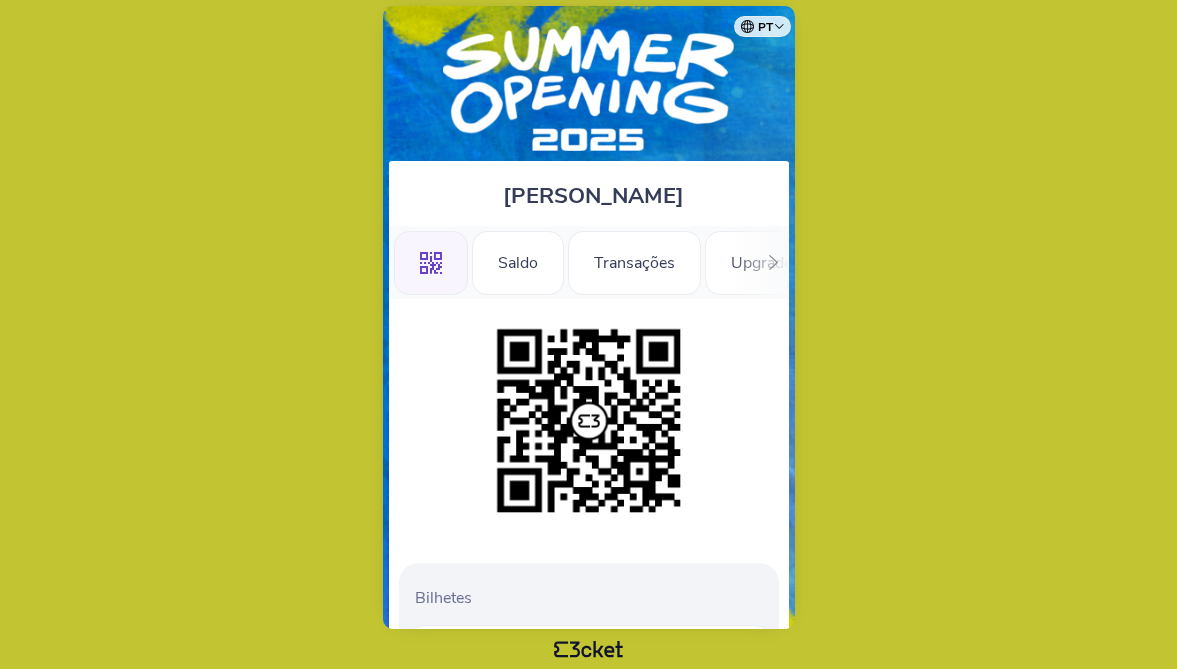 click 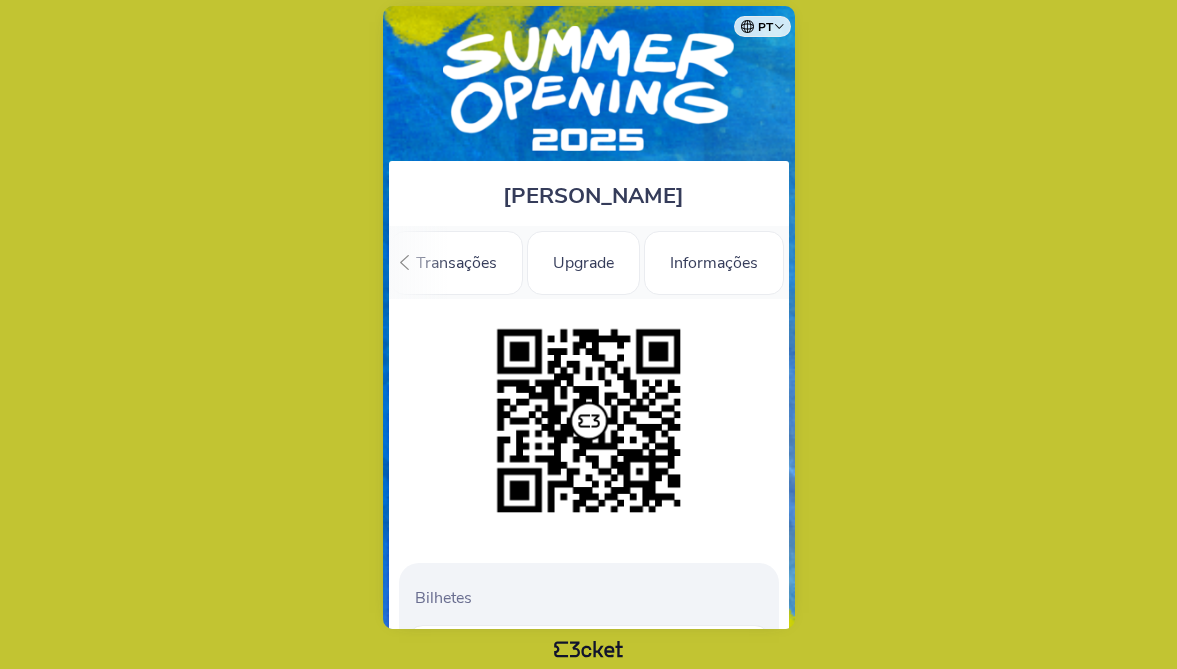 scroll, scrollTop: 0, scrollLeft: 179, axis: horizontal 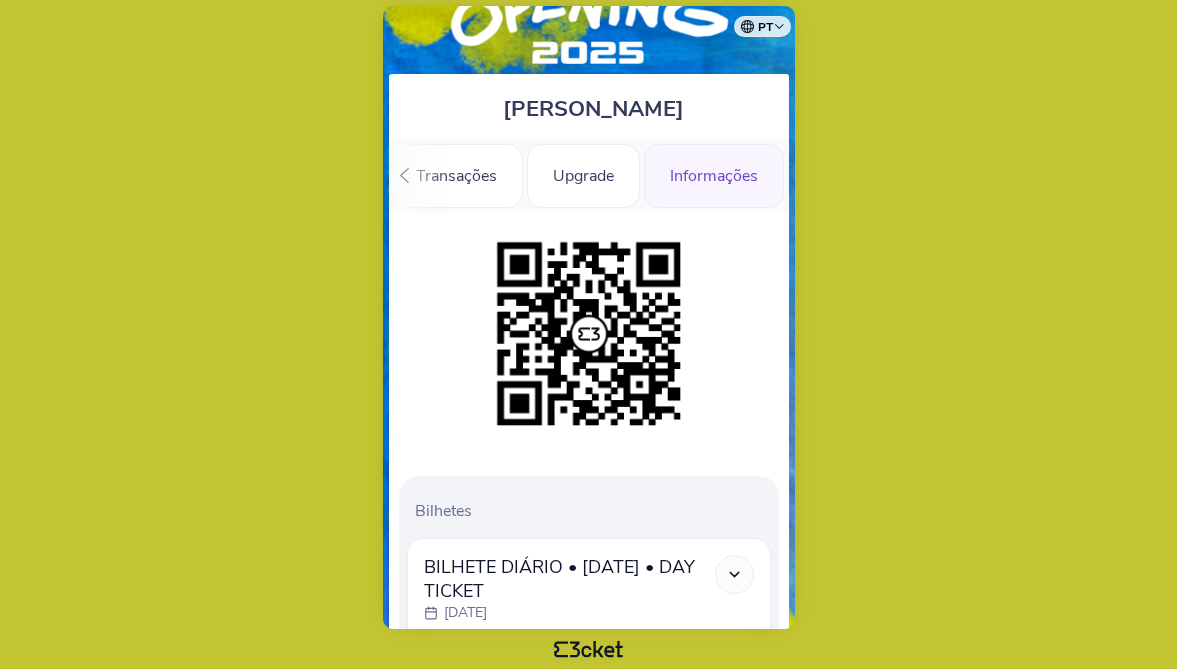 click on "Informações" at bounding box center (714, 176) 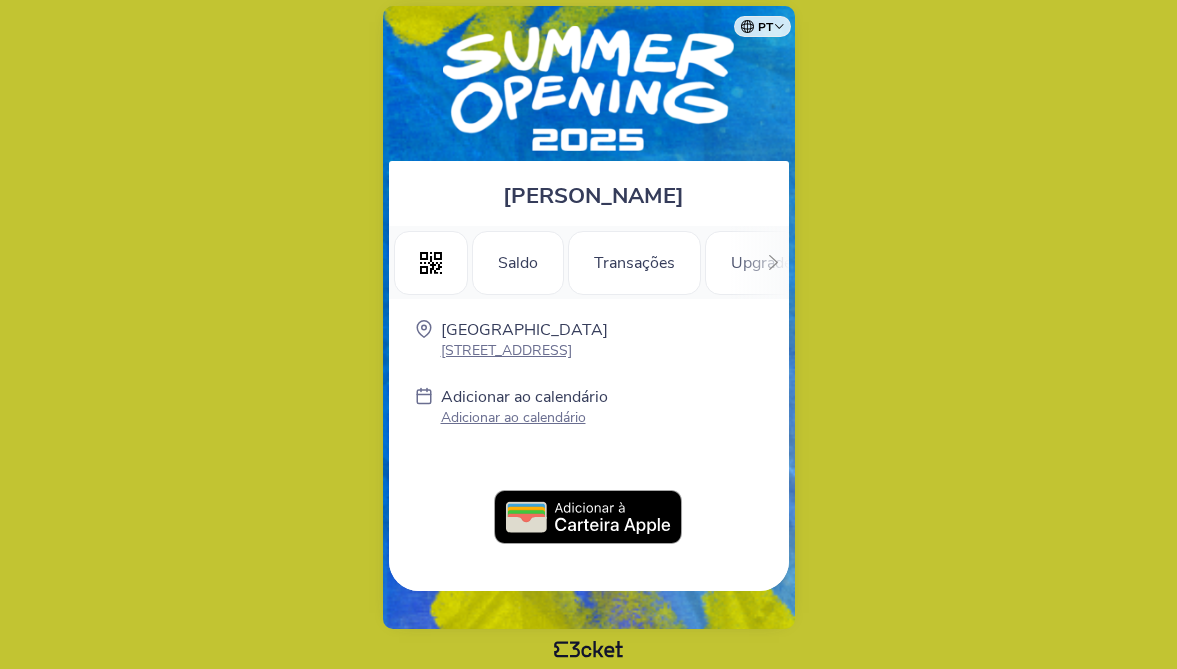 scroll, scrollTop: 0, scrollLeft: 0, axis: both 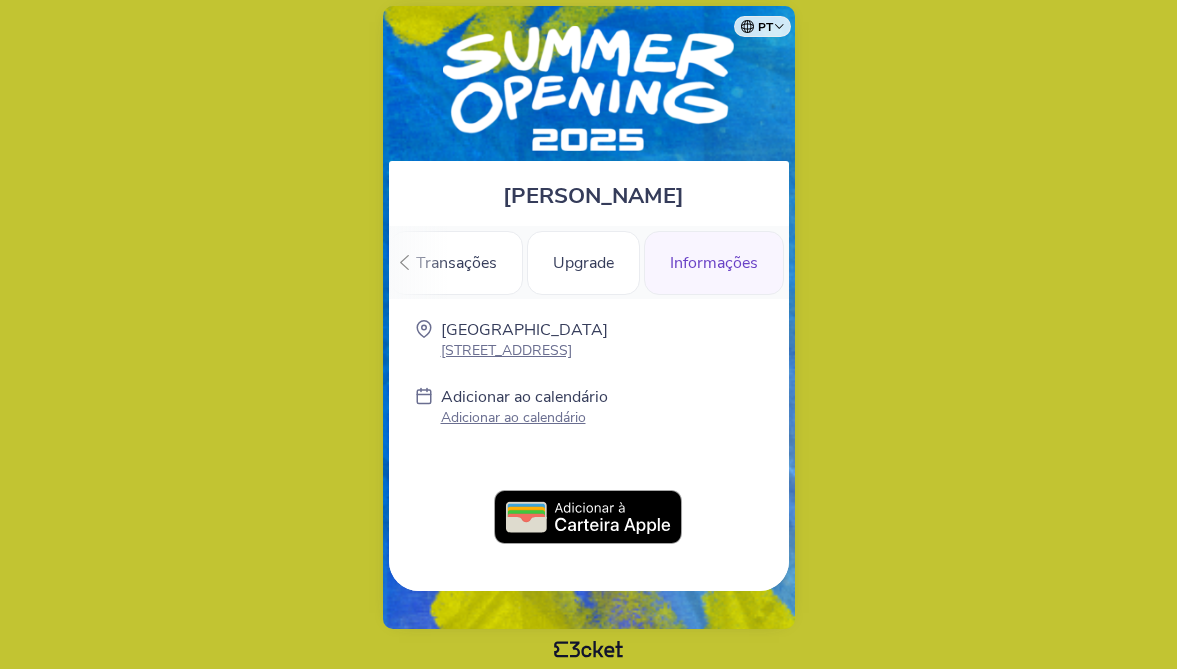 click 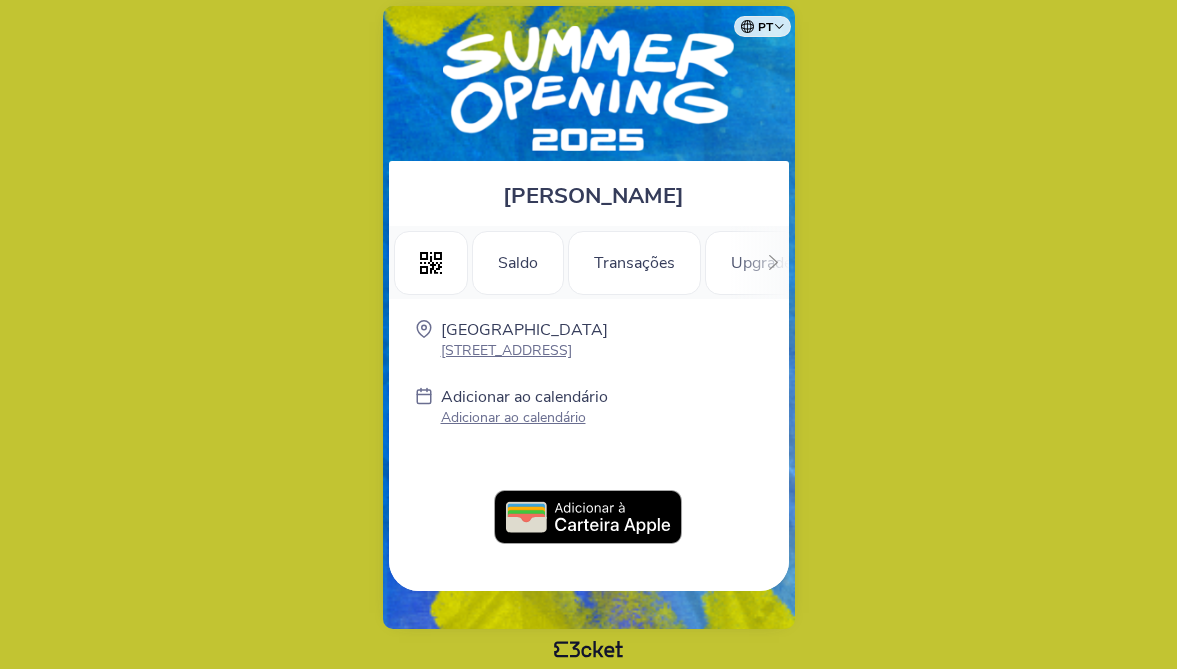 scroll, scrollTop: 0, scrollLeft: 0, axis: both 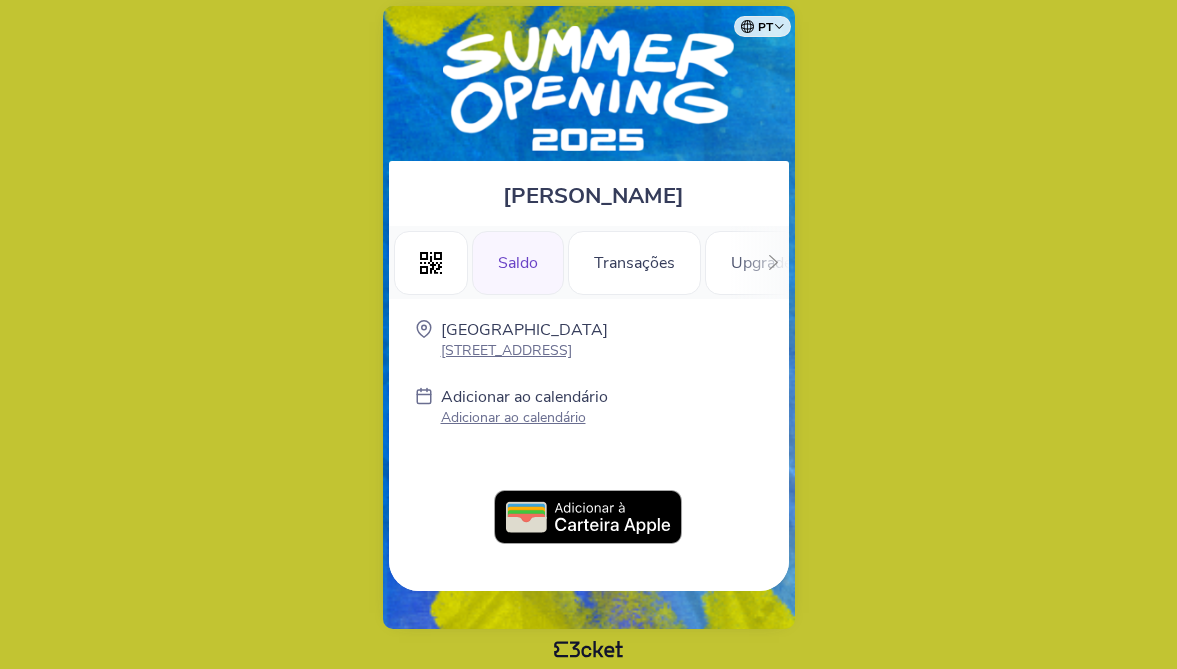 click on "Saldo" at bounding box center [518, 263] 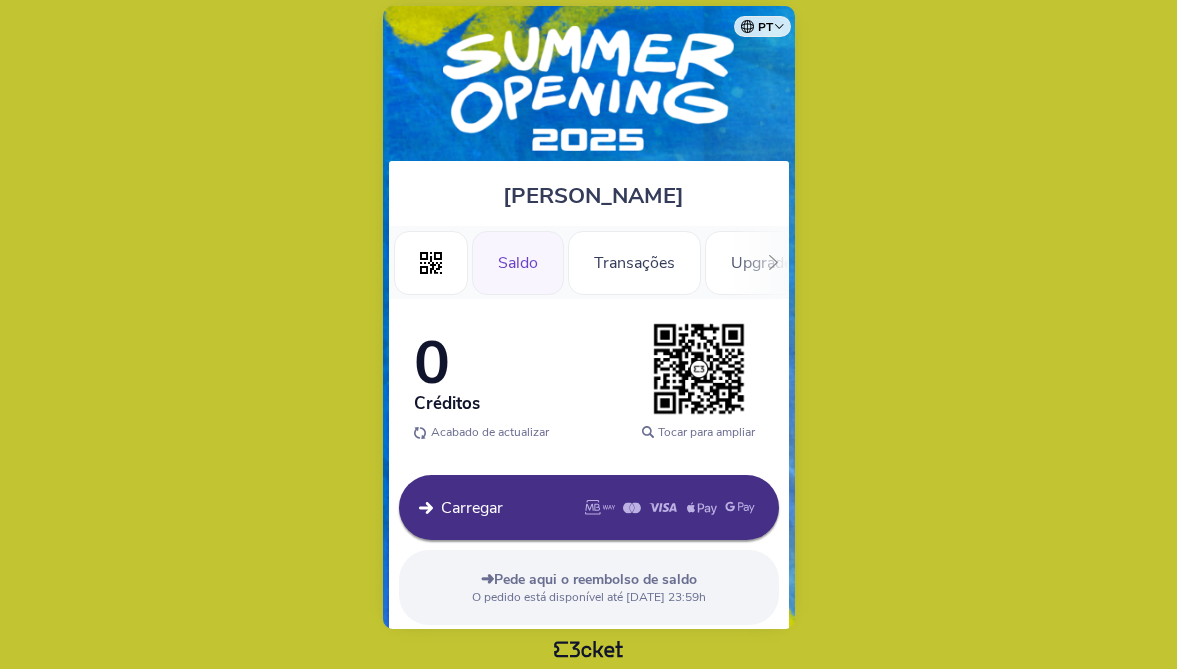 scroll, scrollTop: 0, scrollLeft: 0, axis: both 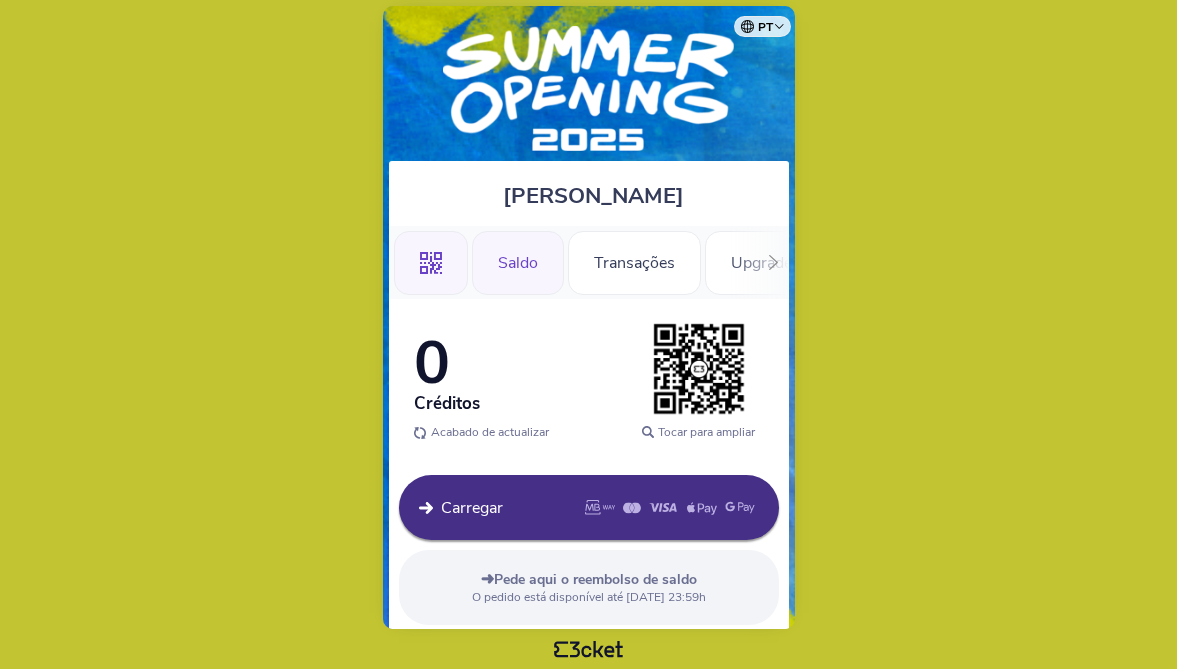 click on ".st0{fill-rule:evenodd;clip-rule:evenodd;}" 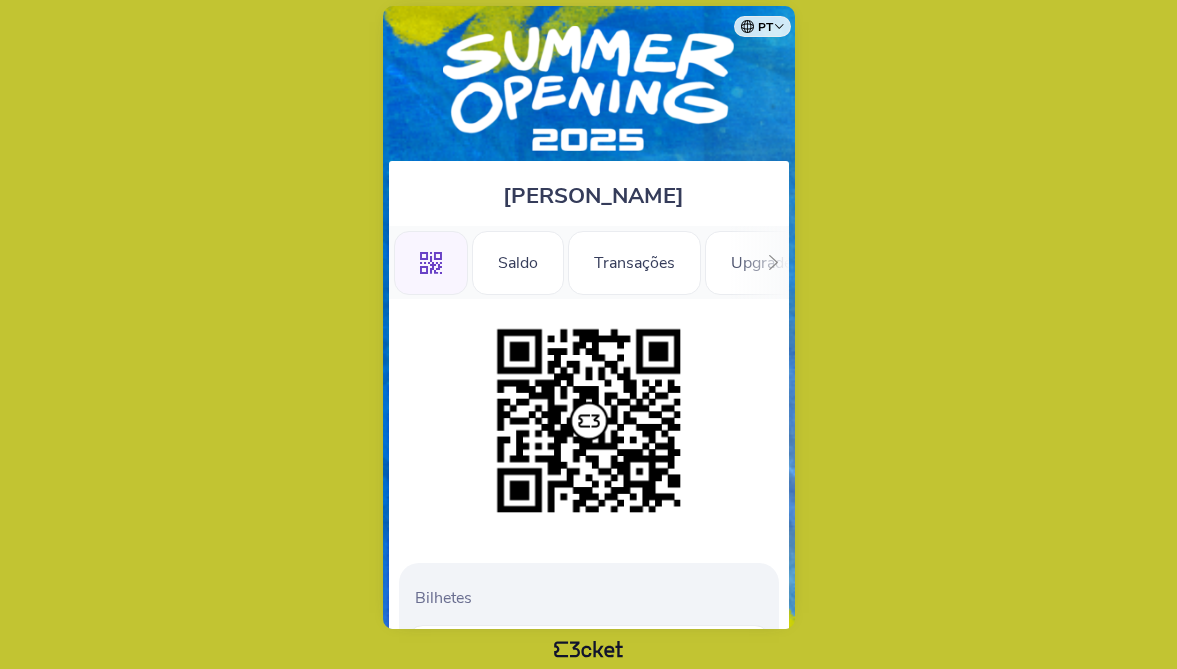 scroll, scrollTop: 0, scrollLeft: 0, axis: both 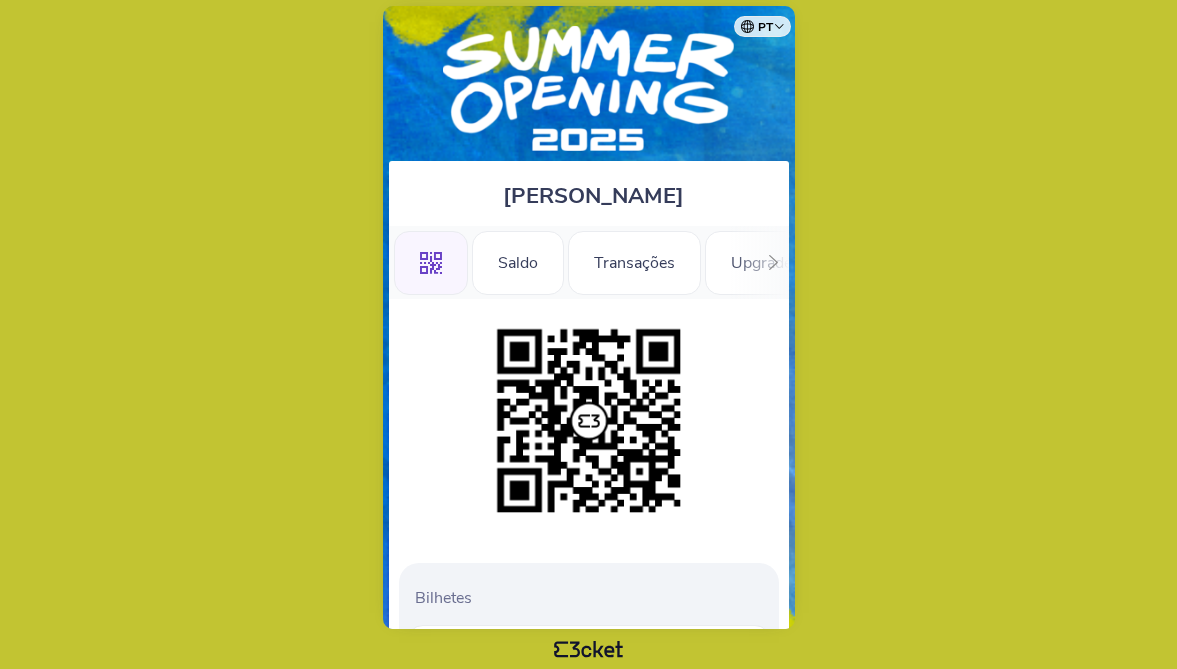 click 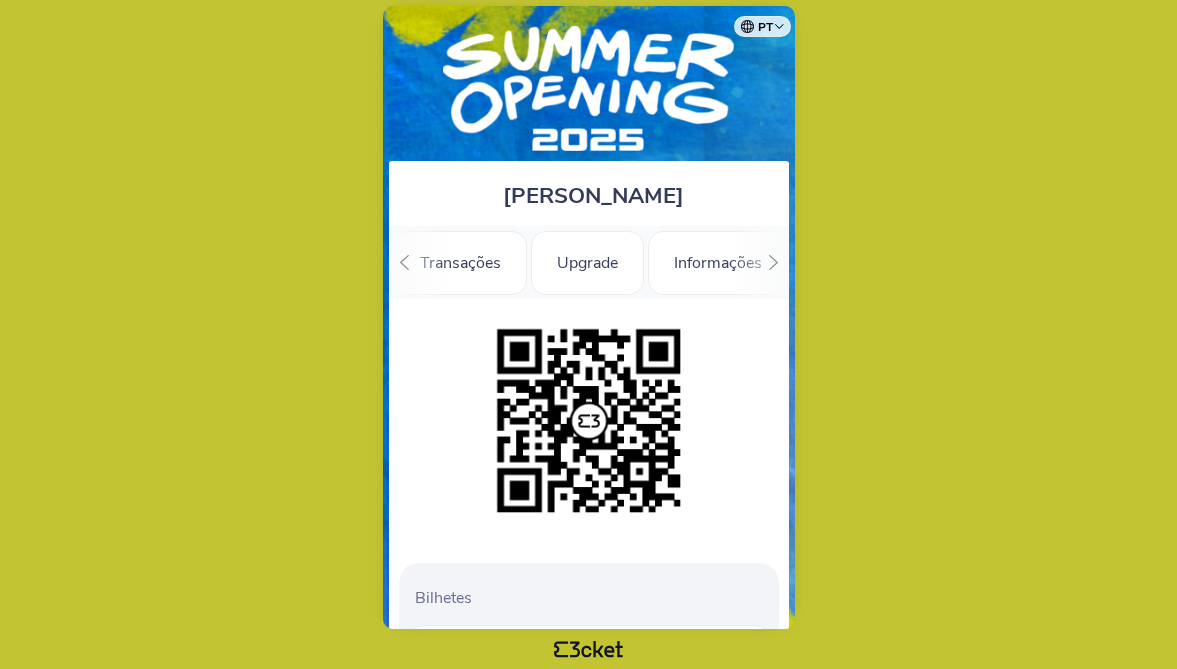scroll, scrollTop: 0, scrollLeft: 179, axis: horizontal 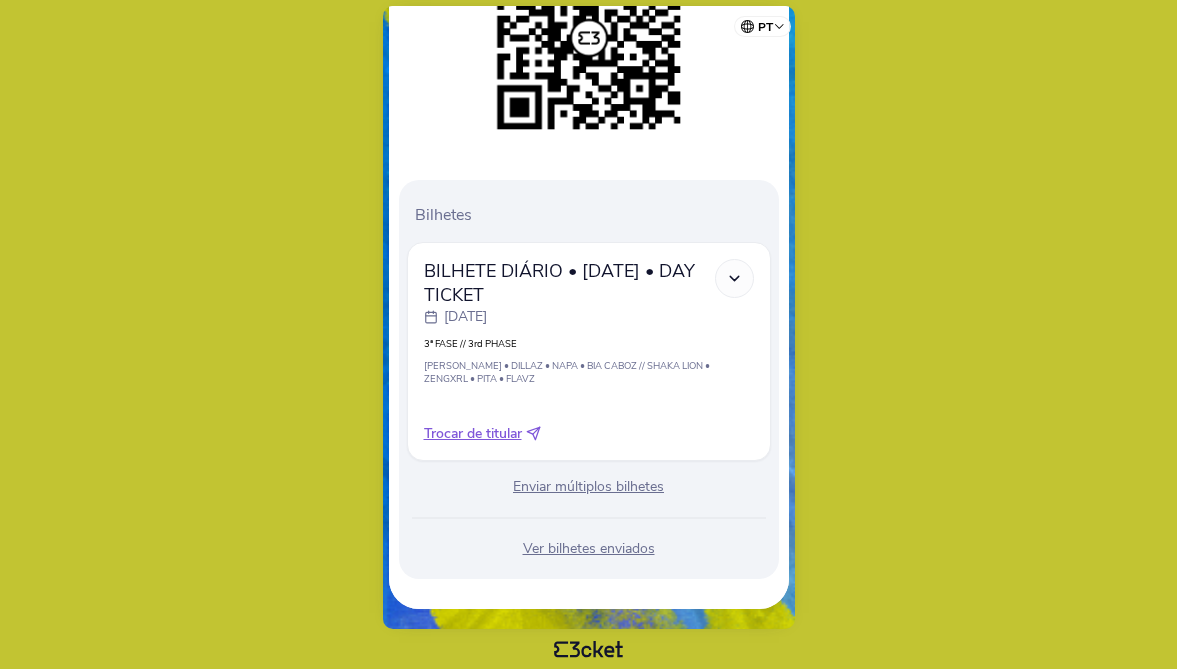 click 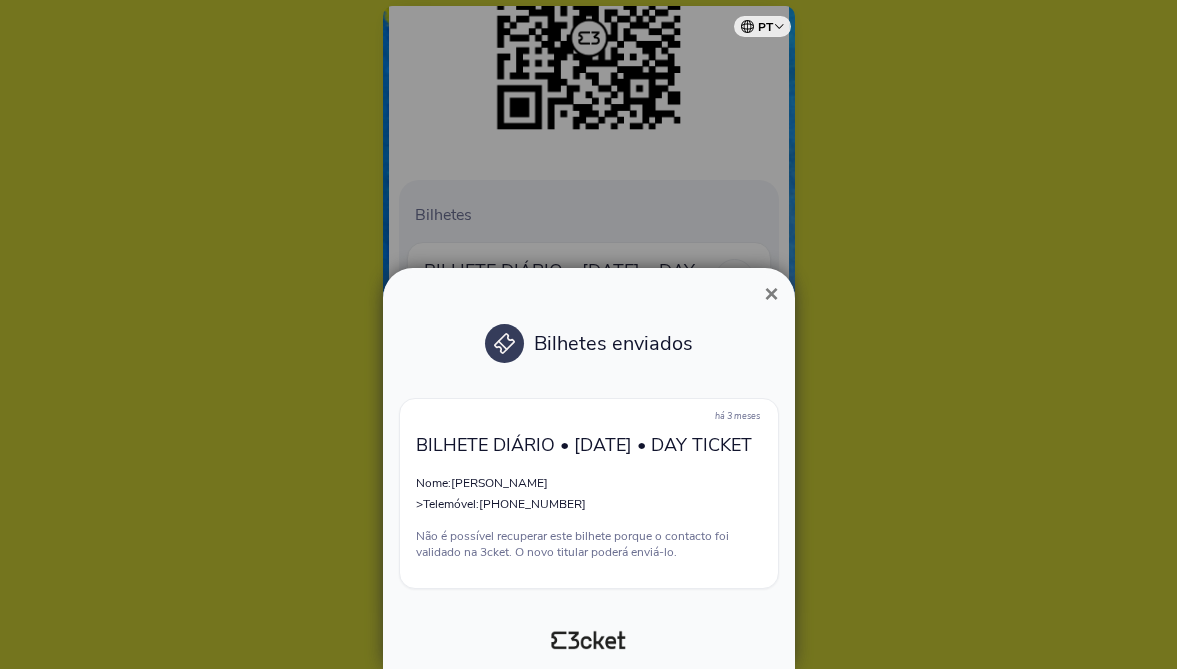 click on ">Telemóvel:  +351933152737" at bounding box center (589, 504) 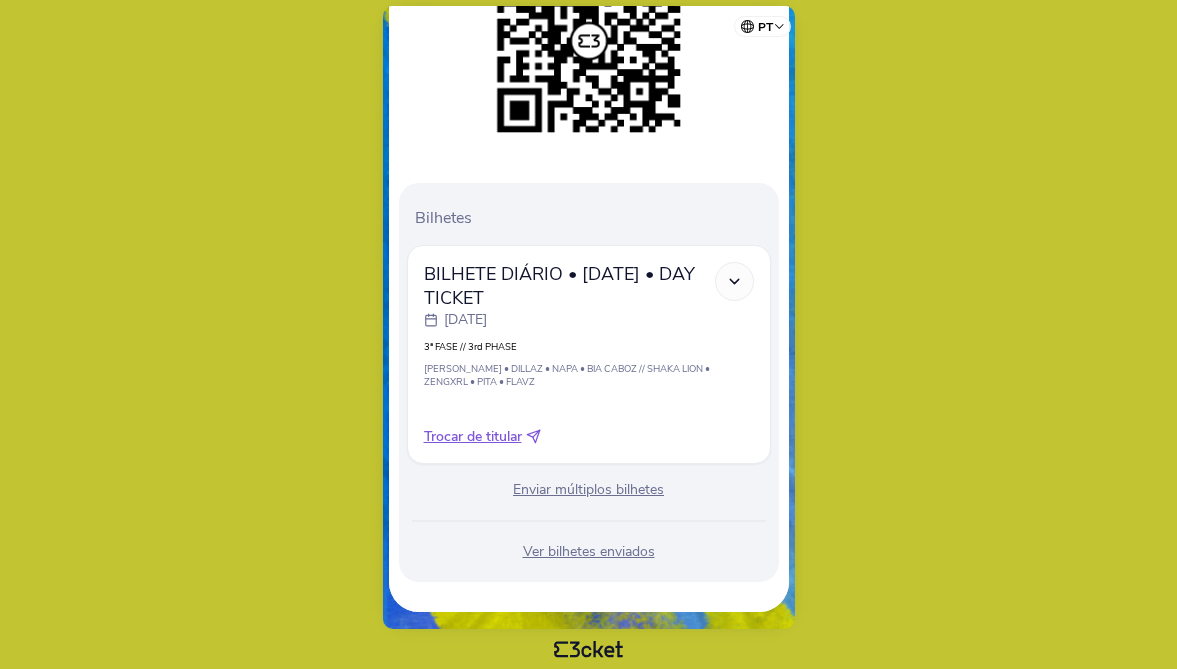 scroll, scrollTop: 383, scrollLeft: 0, axis: vertical 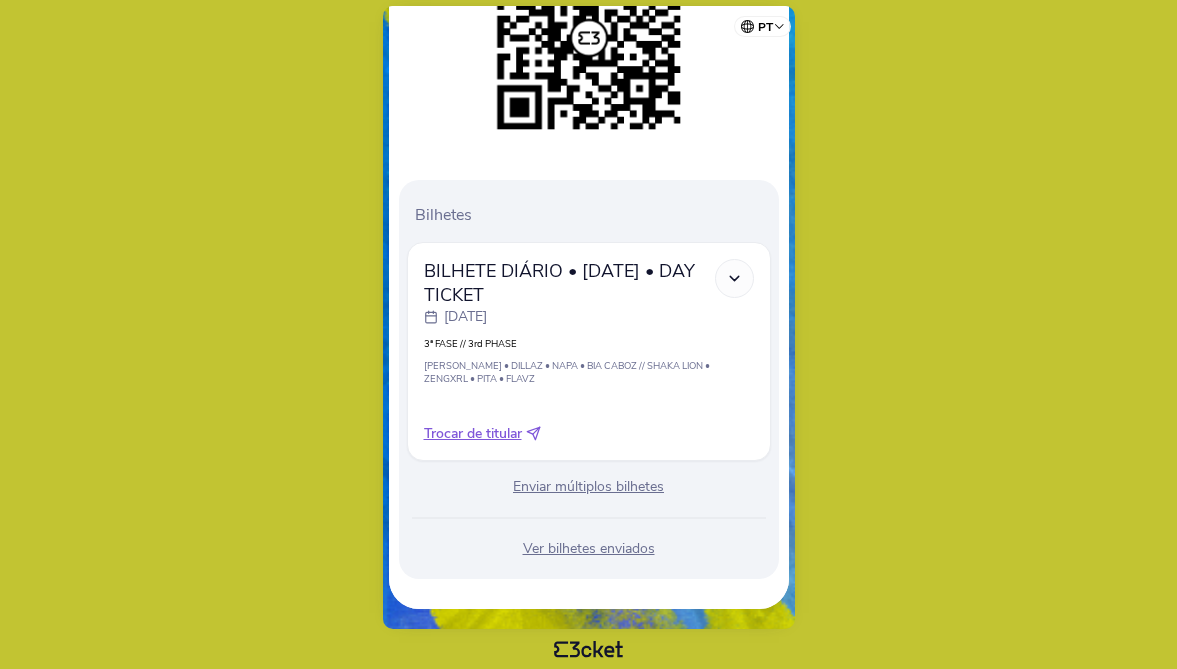 click on "Ver bilhetes enviados" at bounding box center (589, 549) 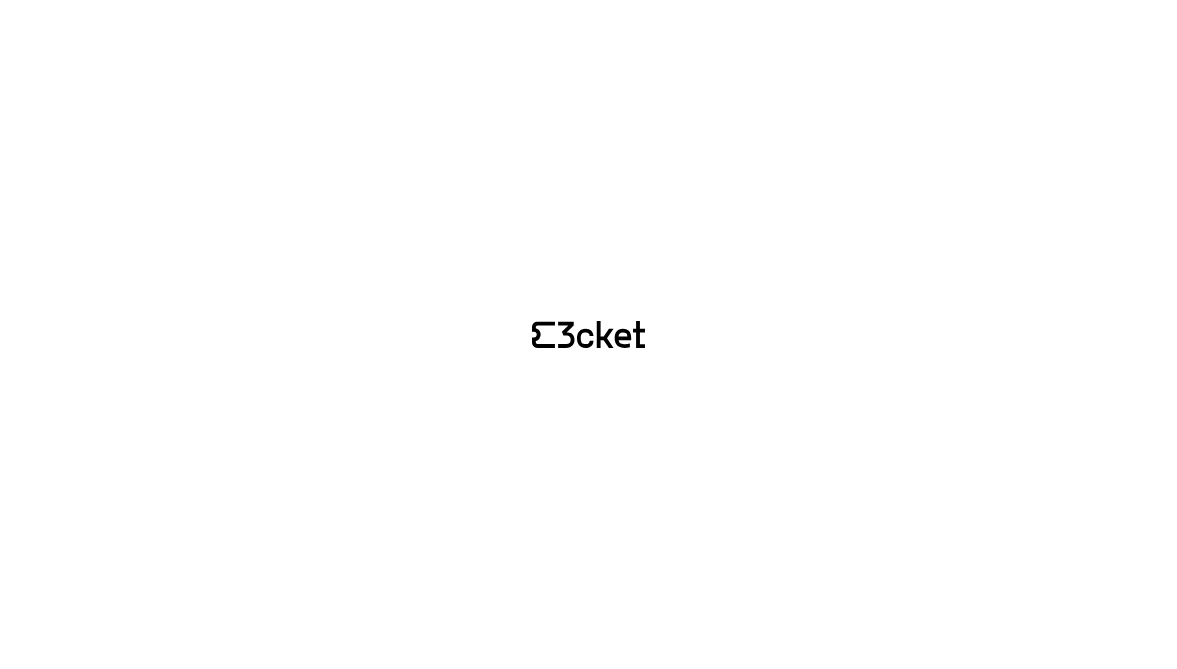 scroll, scrollTop: 0, scrollLeft: 0, axis: both 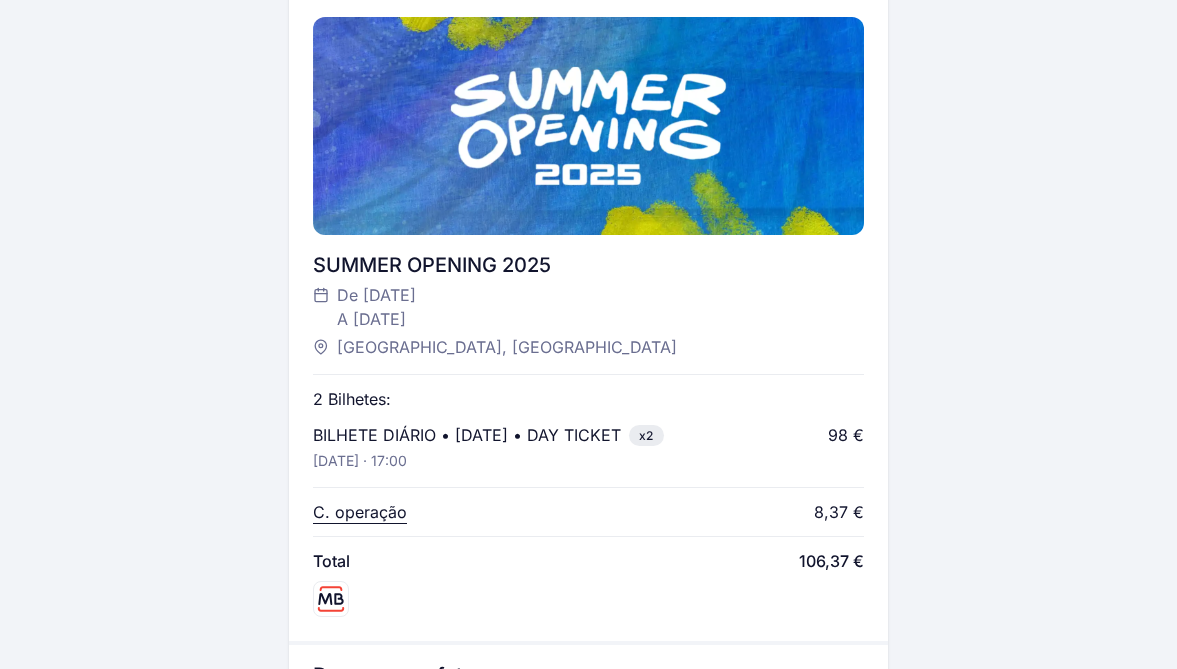 click on "BILHETE DIÁRIO • 18 JUL • DAY TICKET x2" at bounding box center (488, 435) 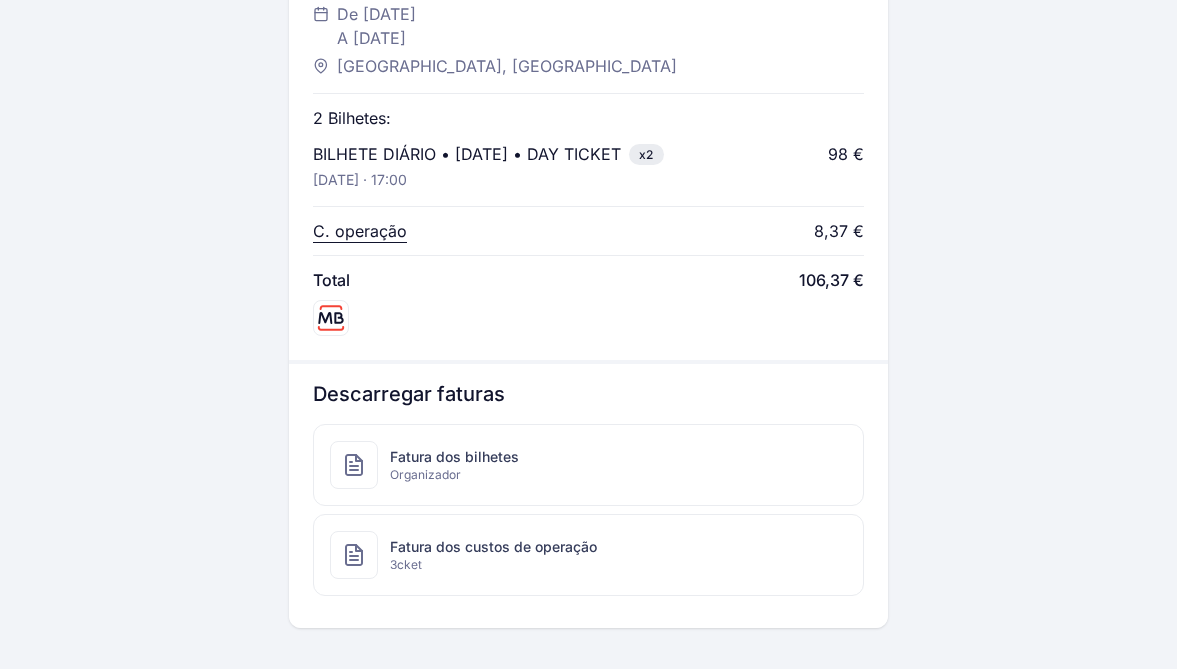 scroll, scrollTop: 889, scrollLeft: 0, axis: vertical 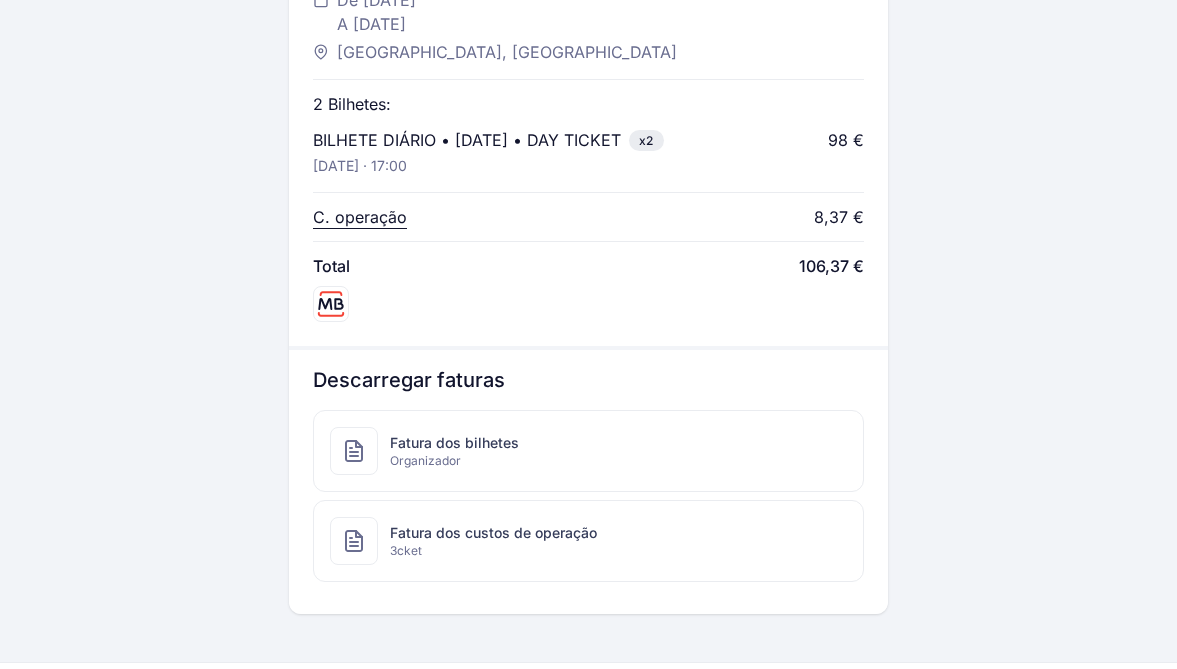 click on "Fatura dos bilhetes Organizador" at bounding box center (588, 451) 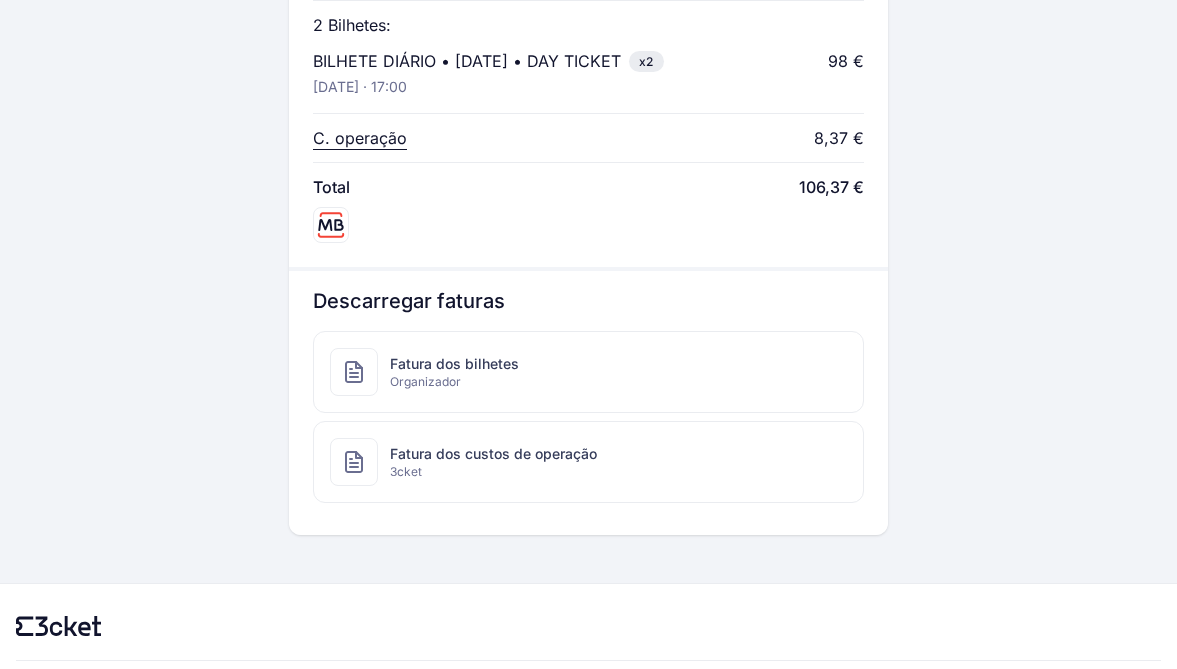 scroll, scrollTop: 971, scrollLeft: 0, axis: vertical 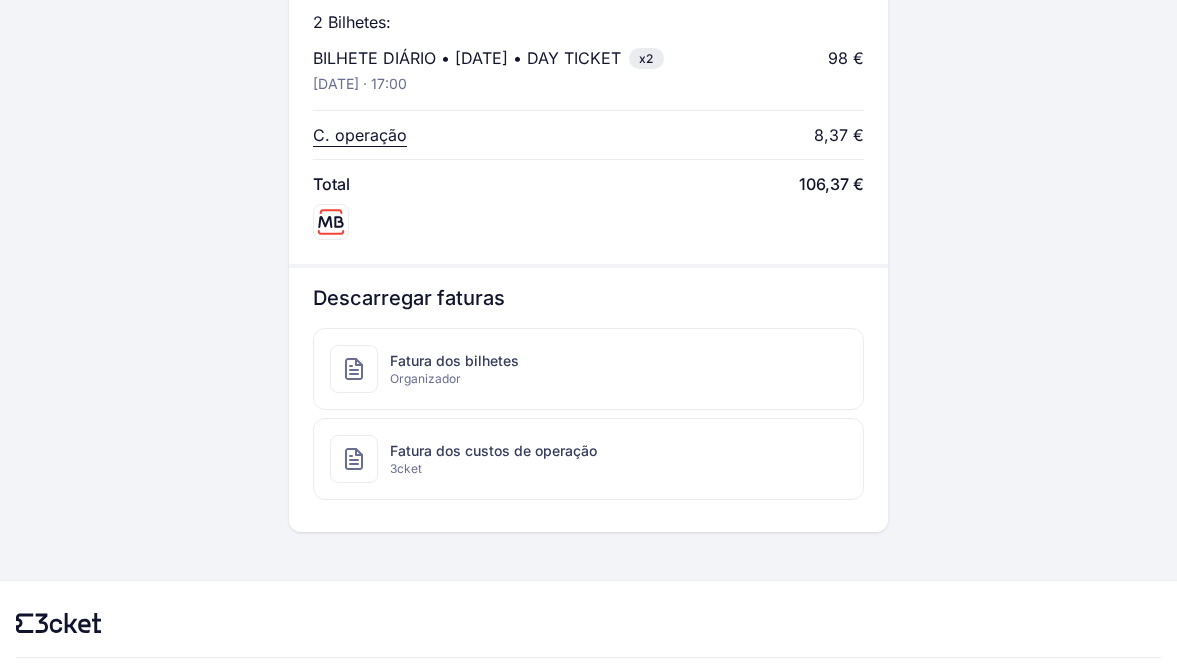 click on "Fatura dos custos de operação" at bounding box center (493, 451) 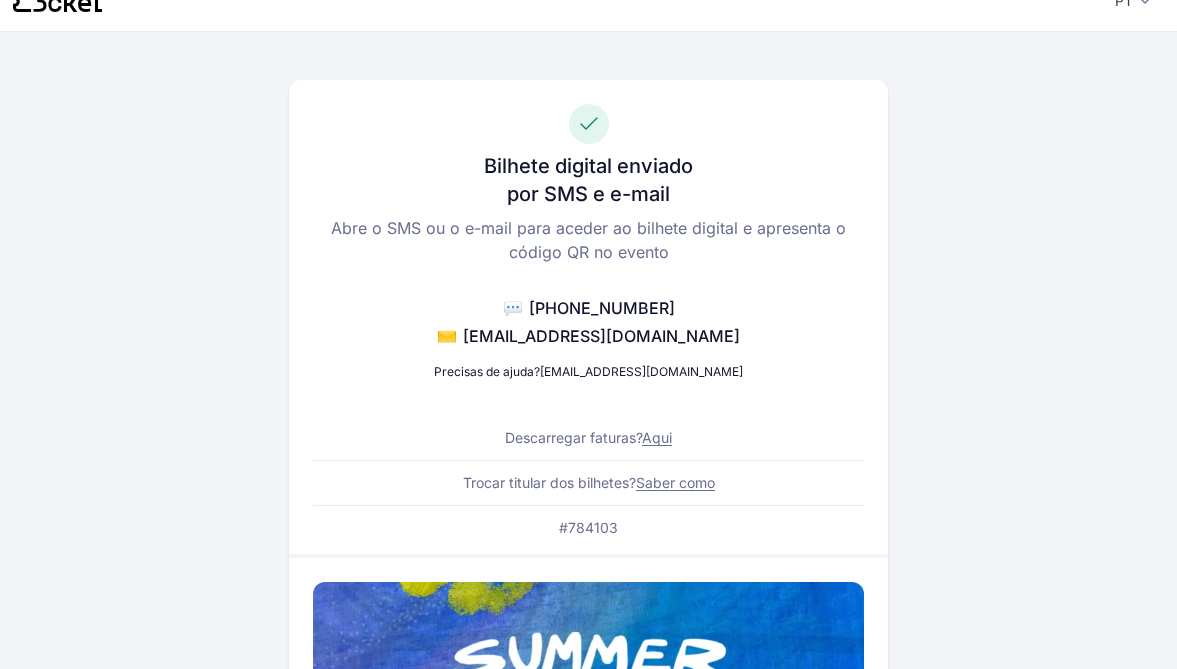 scroll, scrollTop: 30, scrollLeft: 0, axis: vertical 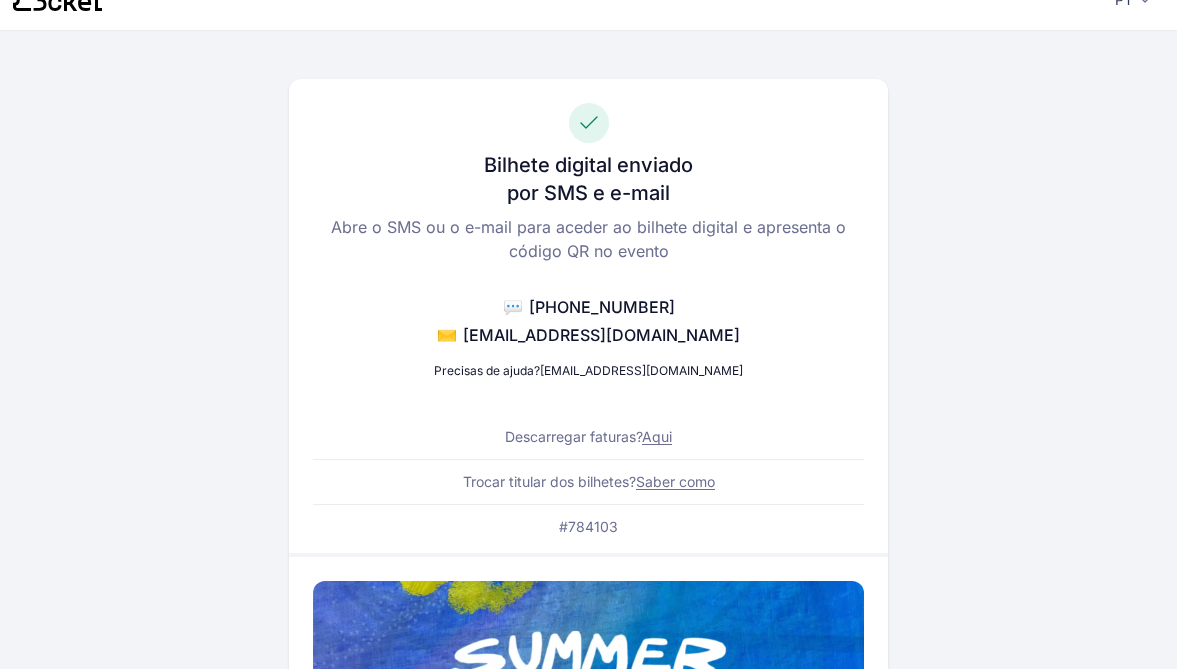 click on "Saber como" at bounding box center [675, 481] 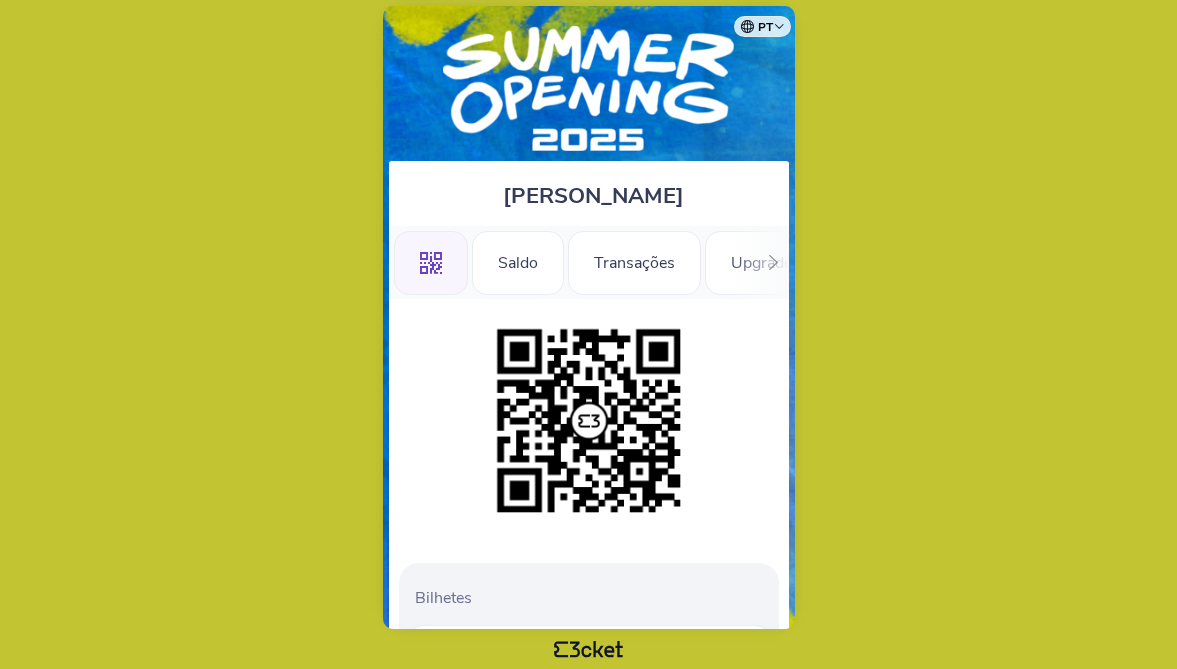 scroll, scrollTop: 0, scrollLeft: 0, axis: both 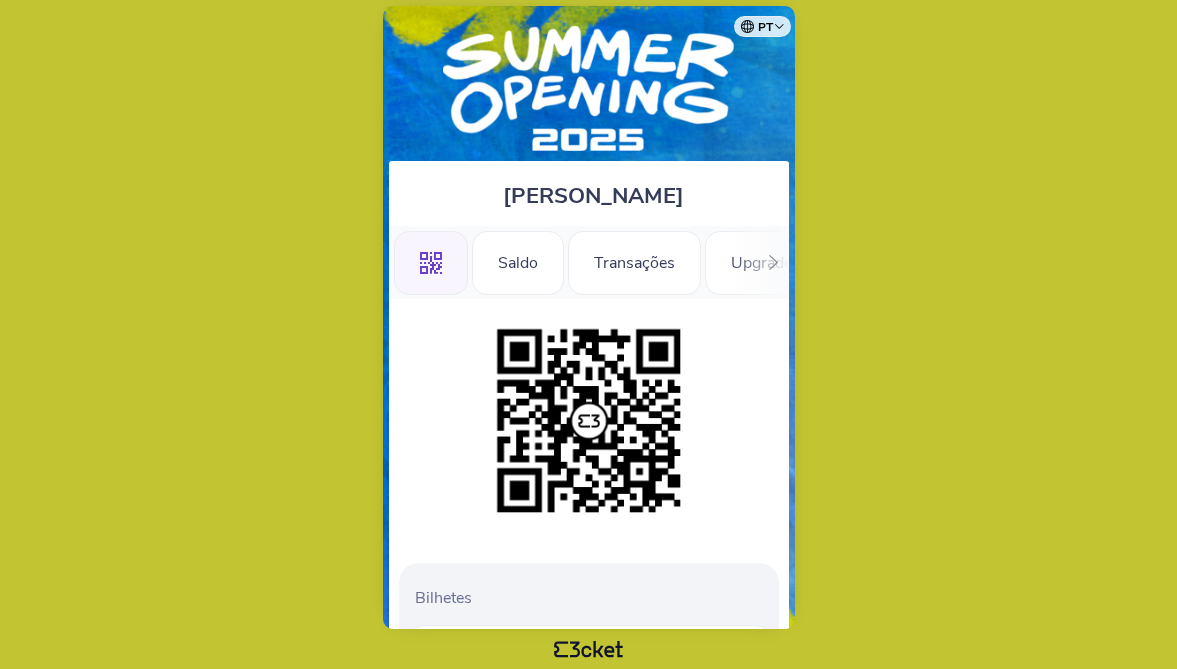 click 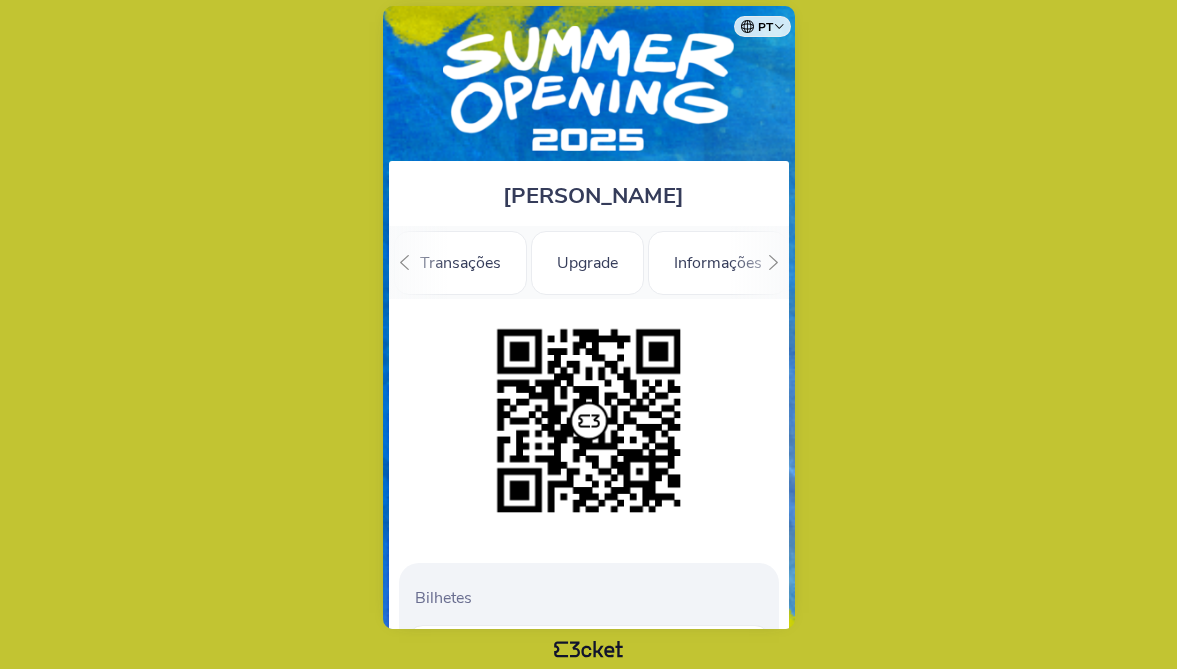 scroll, scrollTop: 0, scrollLeft: 179, axis: horizontal 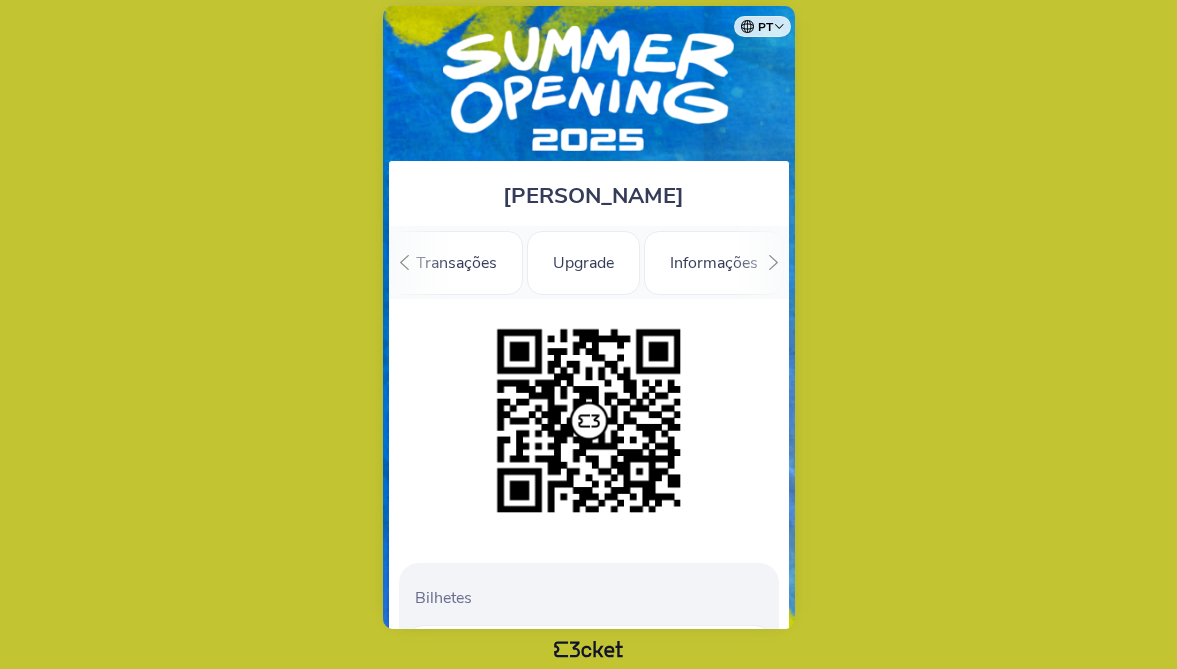 click on "Informações" at bounding box center [714, 263] 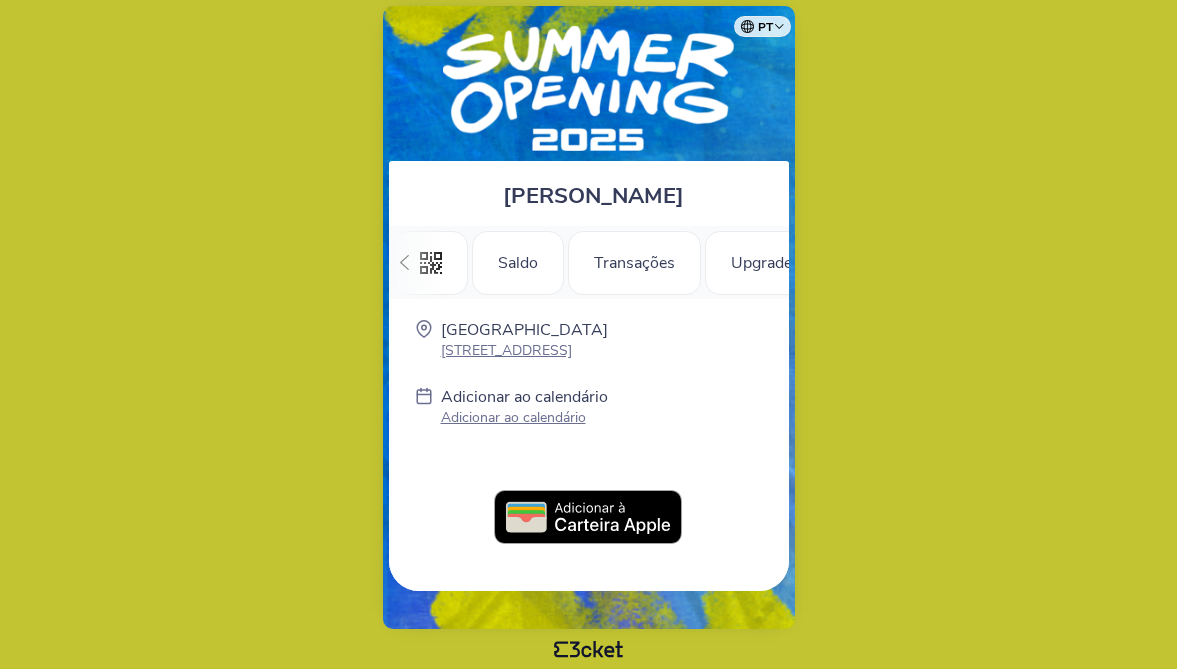 scroll, scrollTop: 0, scrollLeft: 0, axis: both 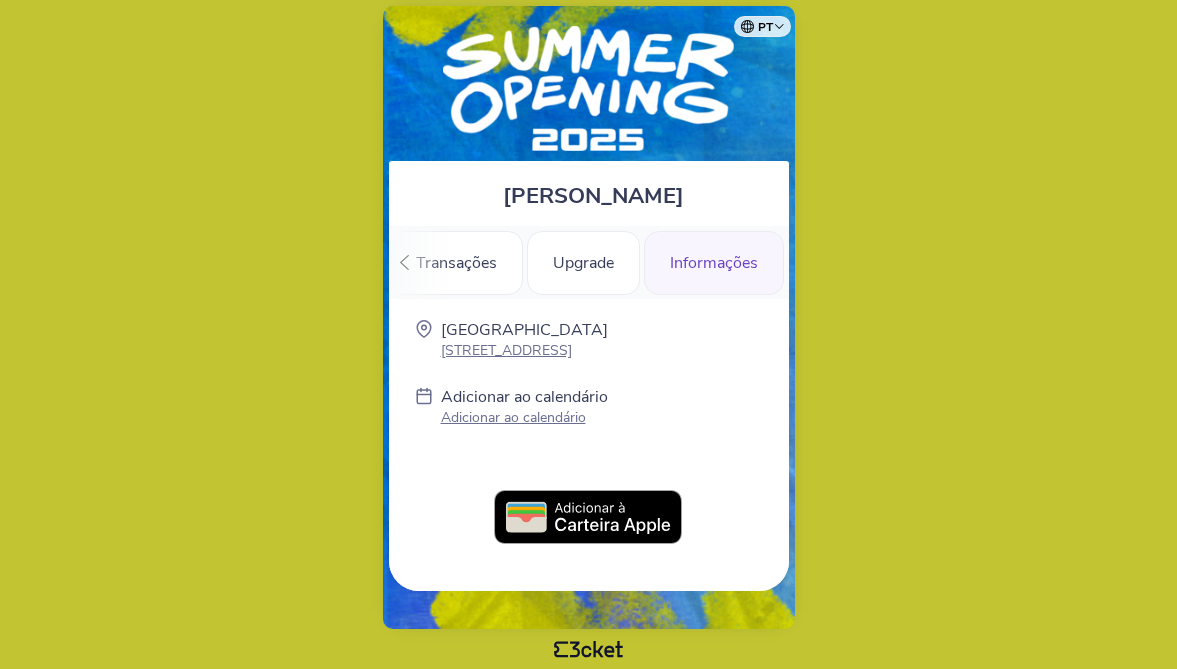 click 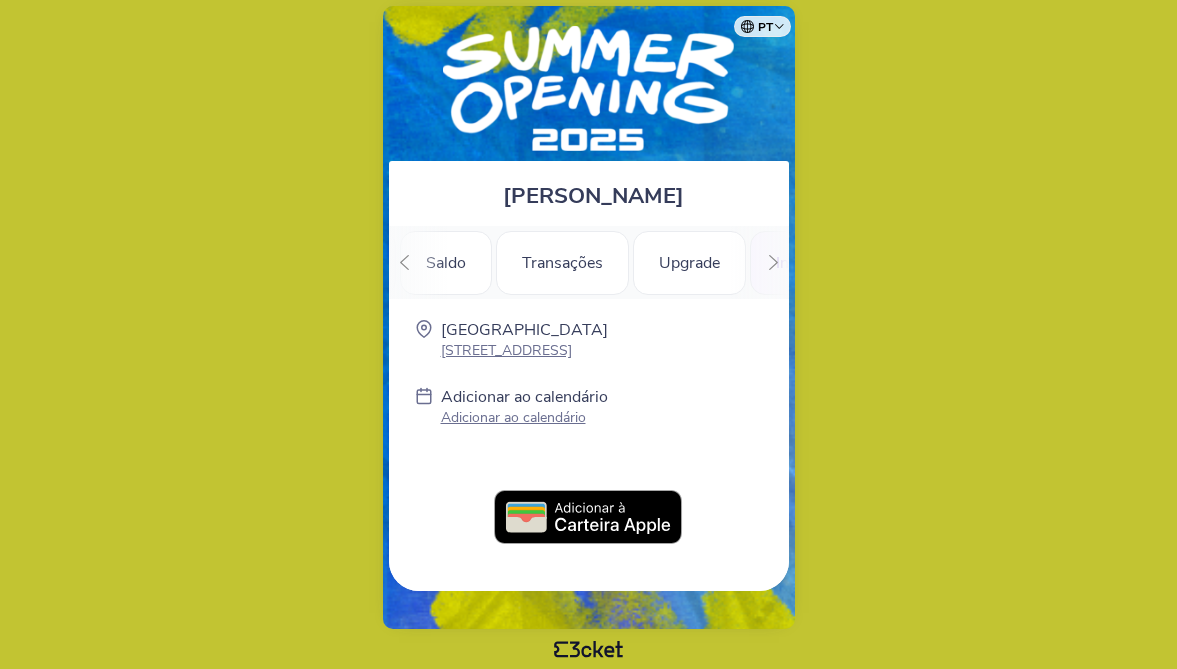 scroll, scrollTop: 0, scrollLeft: 9, axis: horizontal 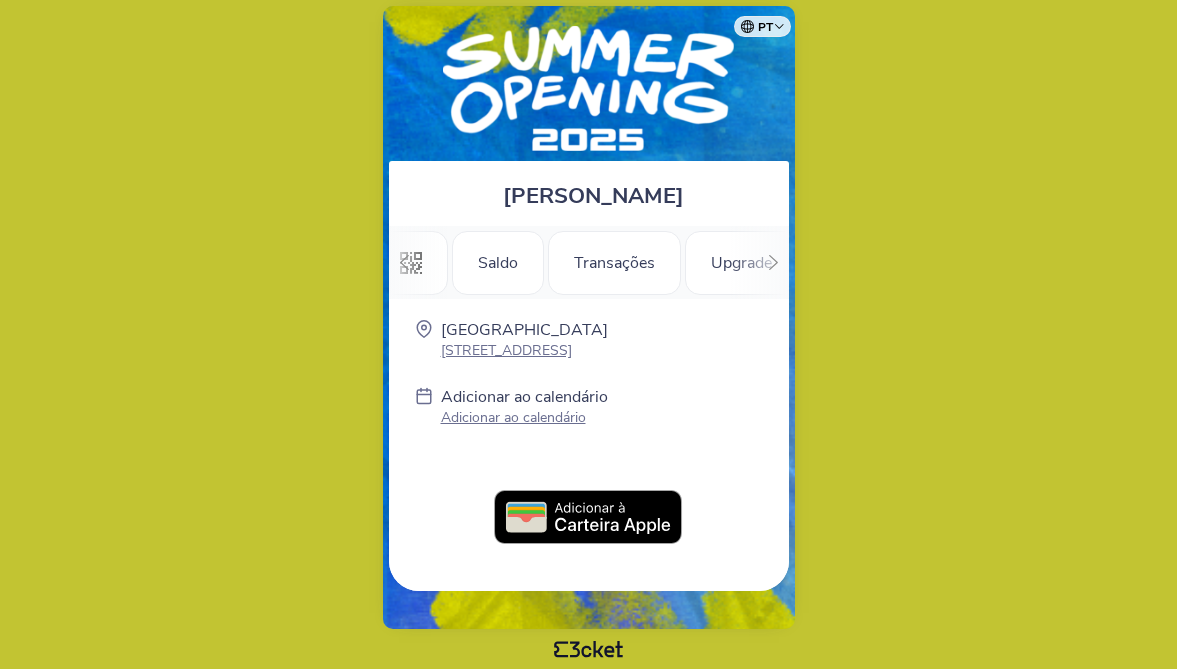 click 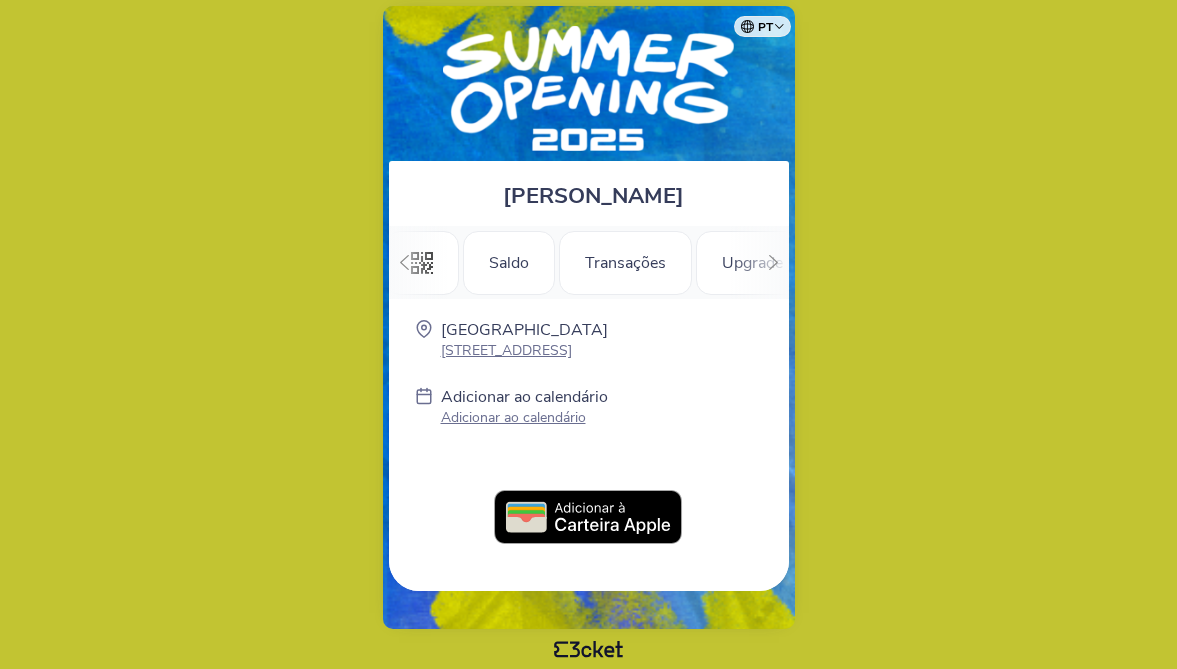 scroll, scrollTop: 0, scrollLeft: 0, axis: both 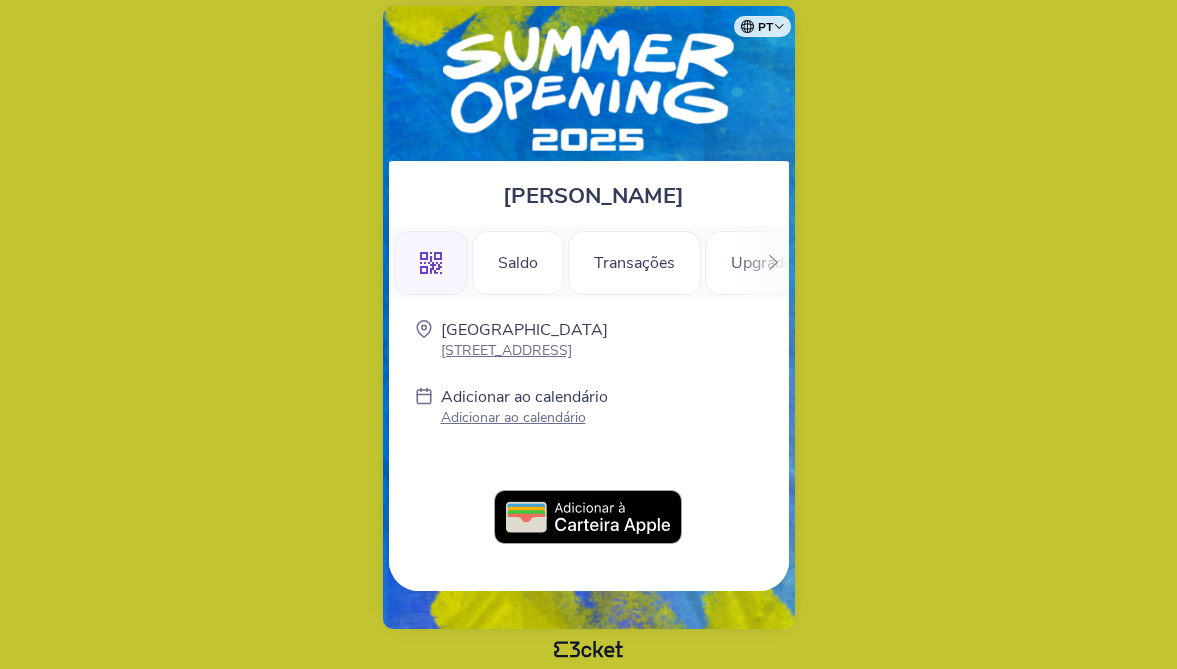 click 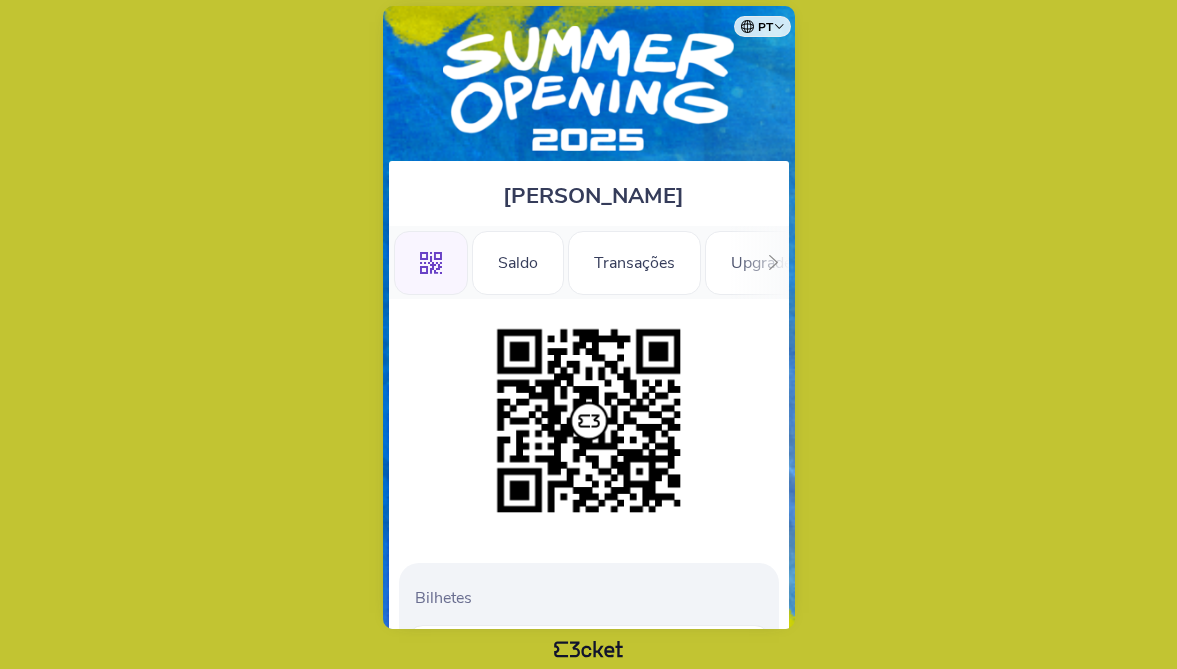 scroll, scrollTop: 0, scrollLeft: 0, axis: both 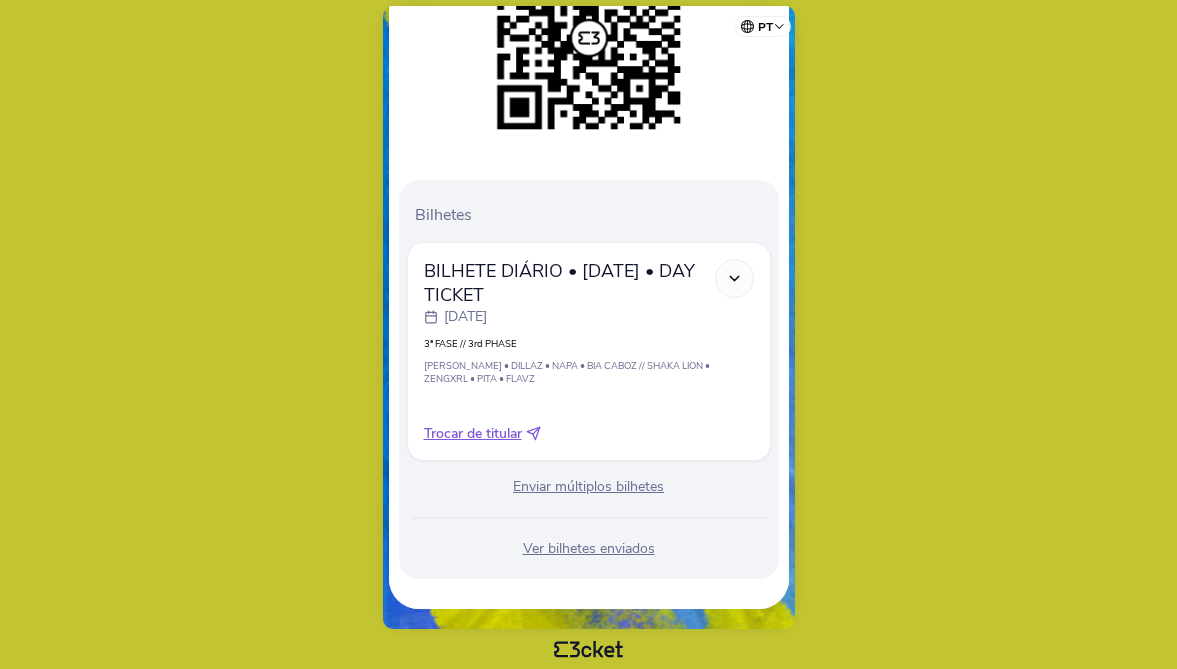 click on "Ver bilhetes enviados" at bounding box center [589, 549] 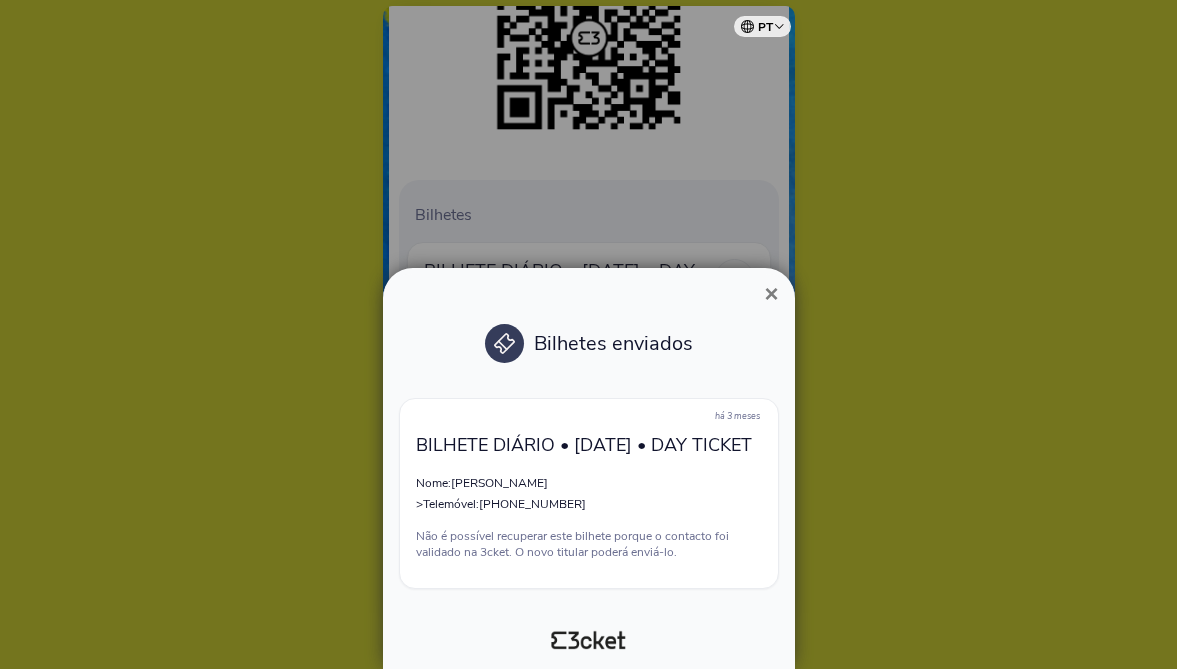 click on "há 3 meses
BILHETE DIÁRIO • [DATE] • DAY TICKET
Nome:  [PERSON_NAME]   >Telemóvel:  [PHONE_NUMBER]
Não é possível recuperar este bilhete porque o contacto foi validado na 3cket. O novo titular poderá enviá-lo." at bounding box center (589, 493) 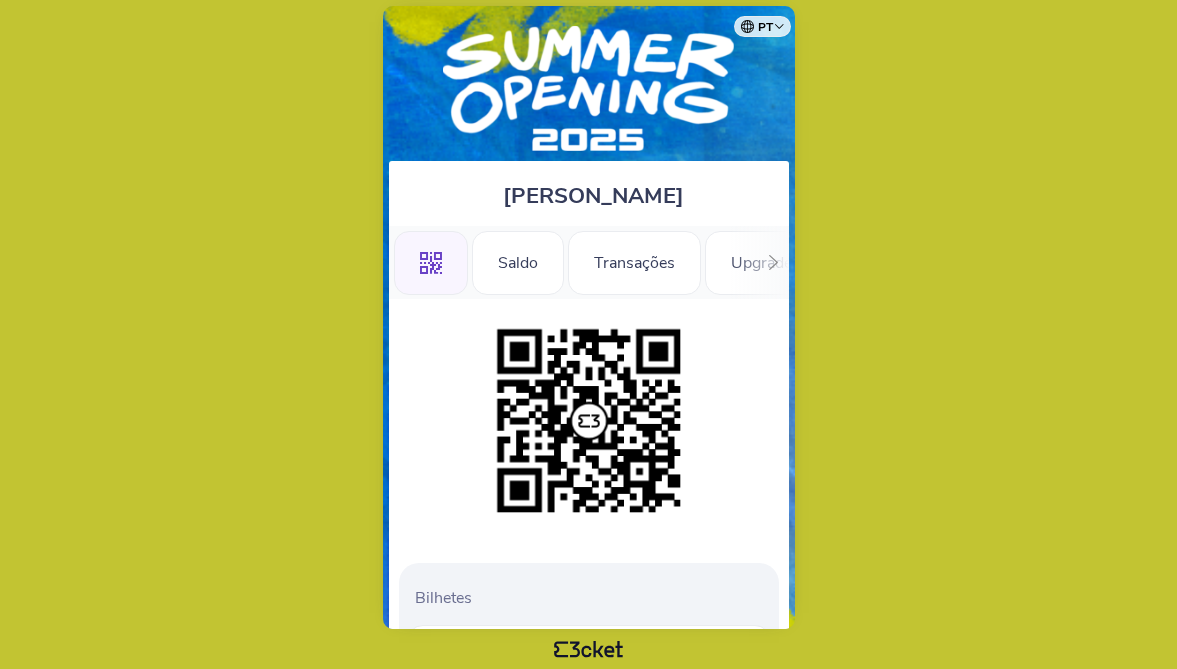 scroll, scrollTop: 0, scrollLeft: 0, axis: both 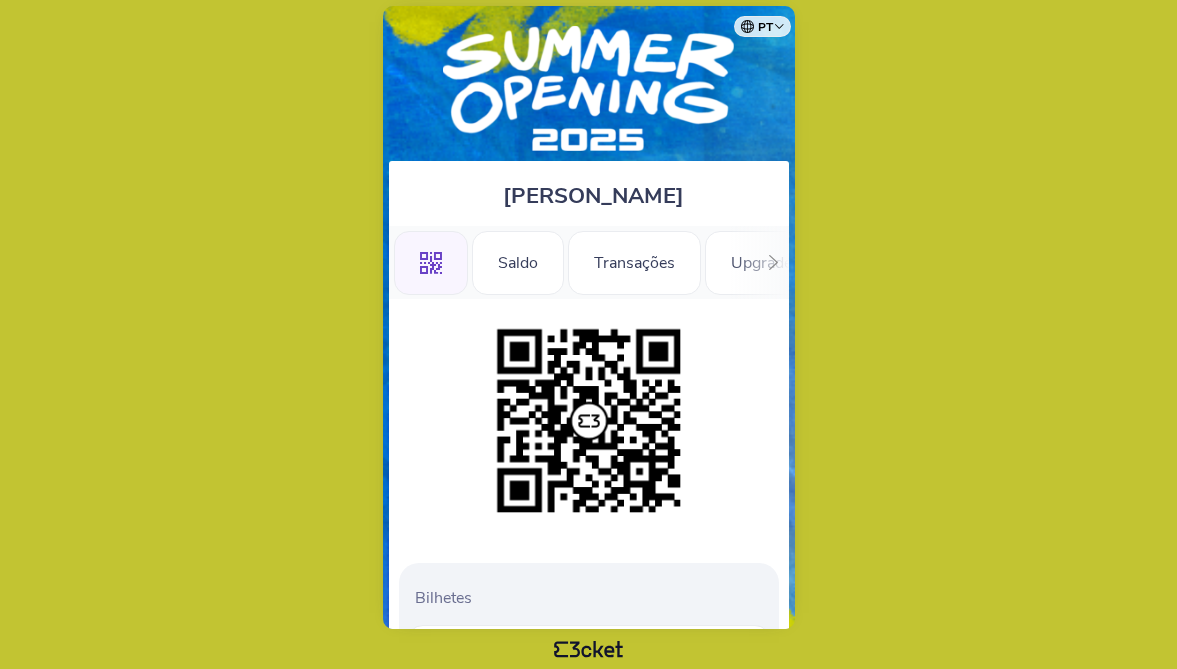 click at bounding box center (773, 262) 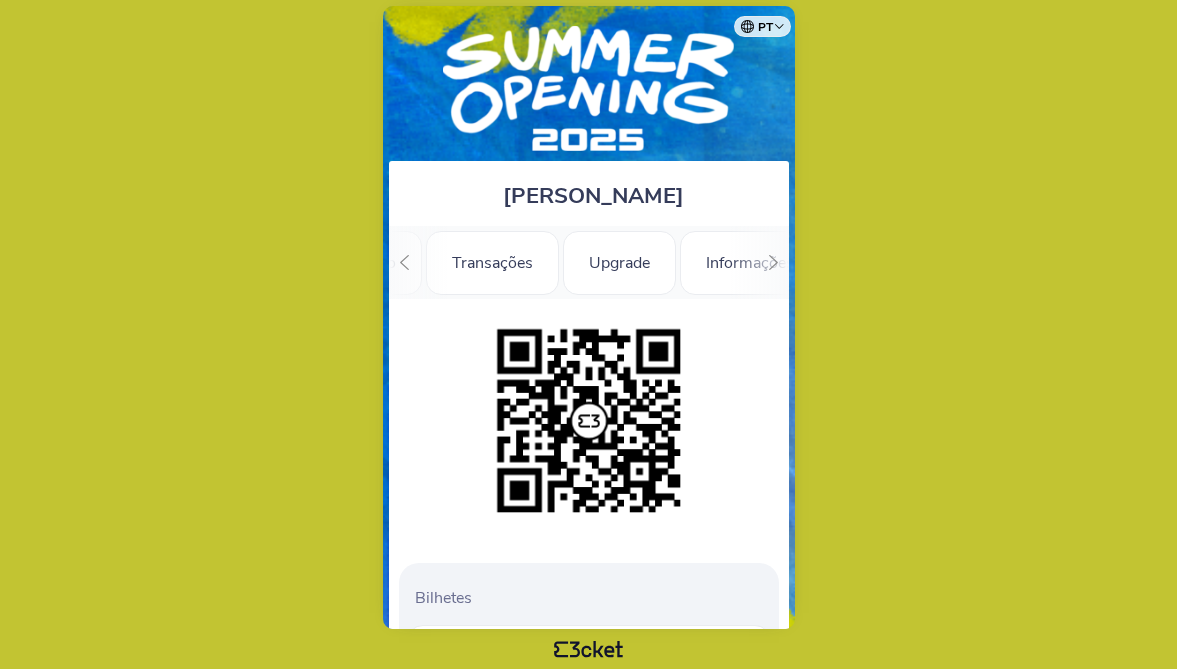click at bounding box center (773, 262) 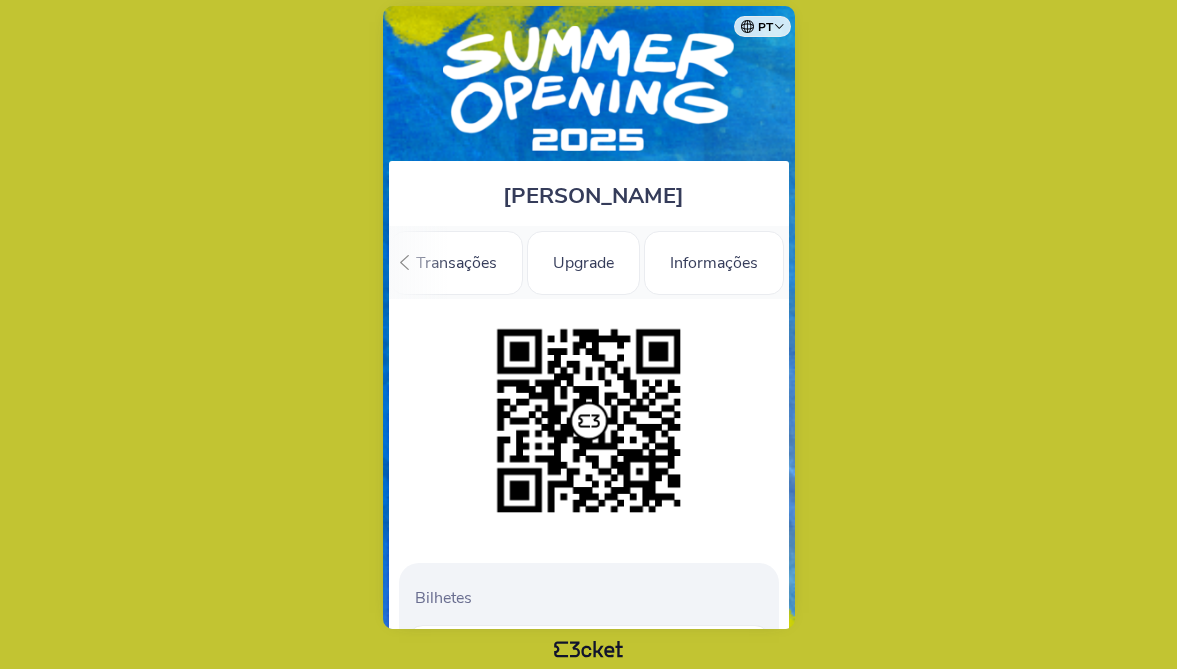 scroll, scrollTop: 0, scrollLeft: 179, axis: horizontal 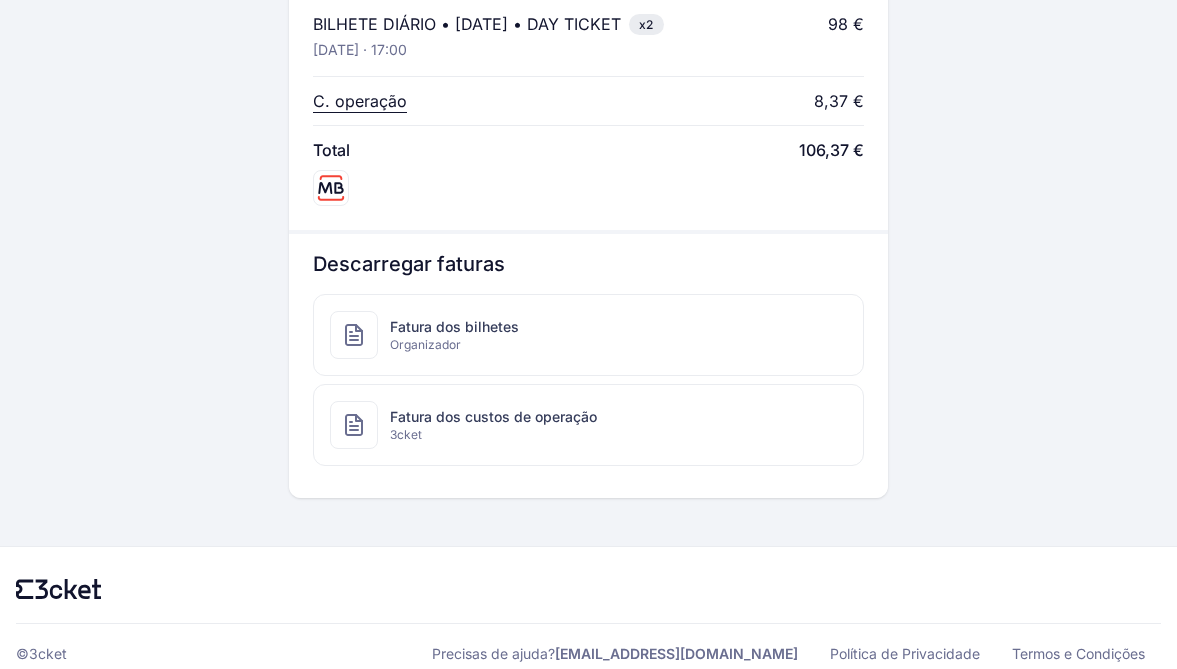 click on "Fatura dos custos de operação" at bounding box center (493, 417) 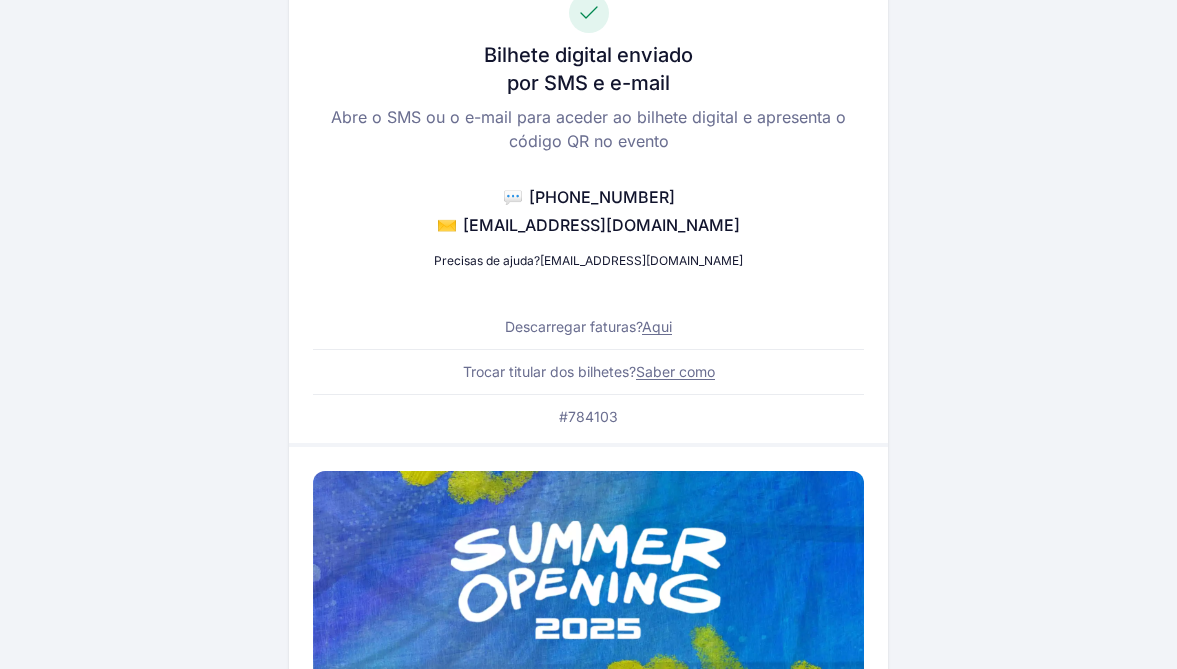 scroll, scrollTop: 0, scrollLeft: 0, axis: both 